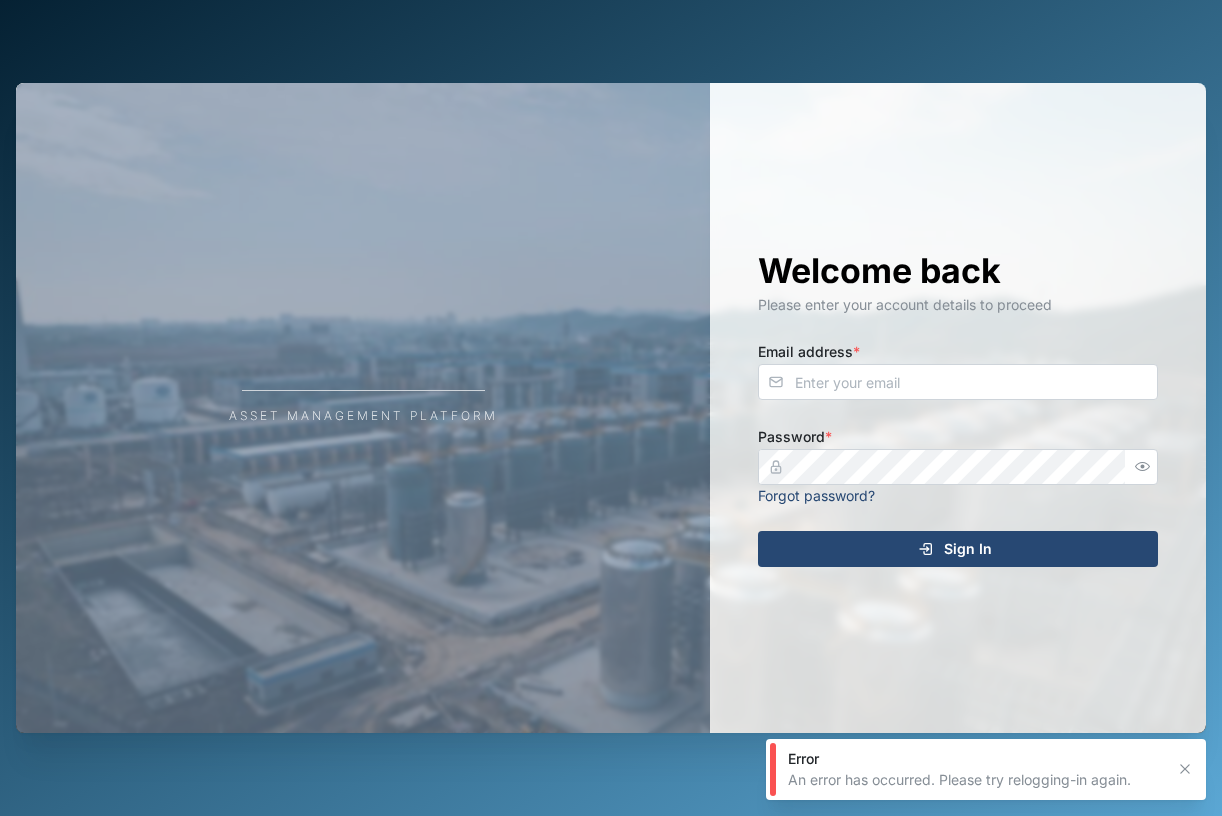 scroll, scrollTop: 0, scrollLeft: 0, axis: both 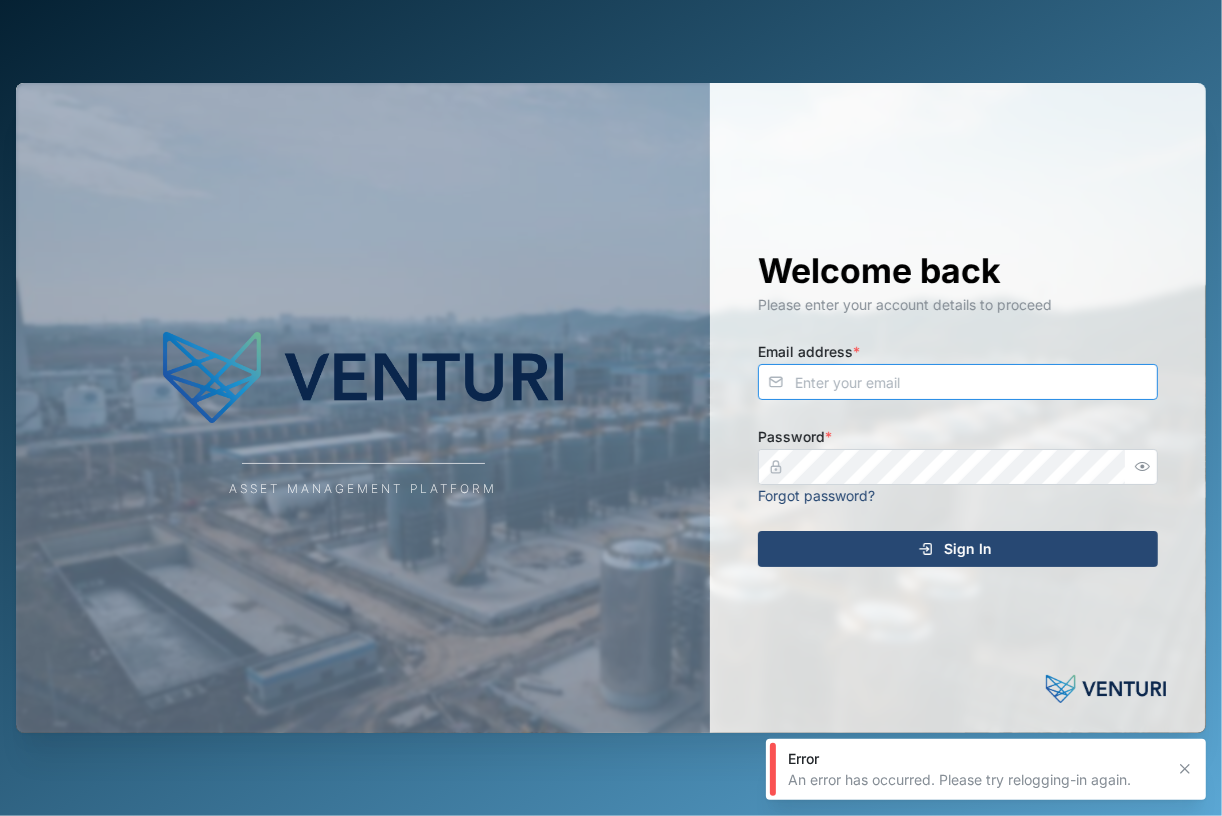 type on "fe-test-admin@venturi.io" 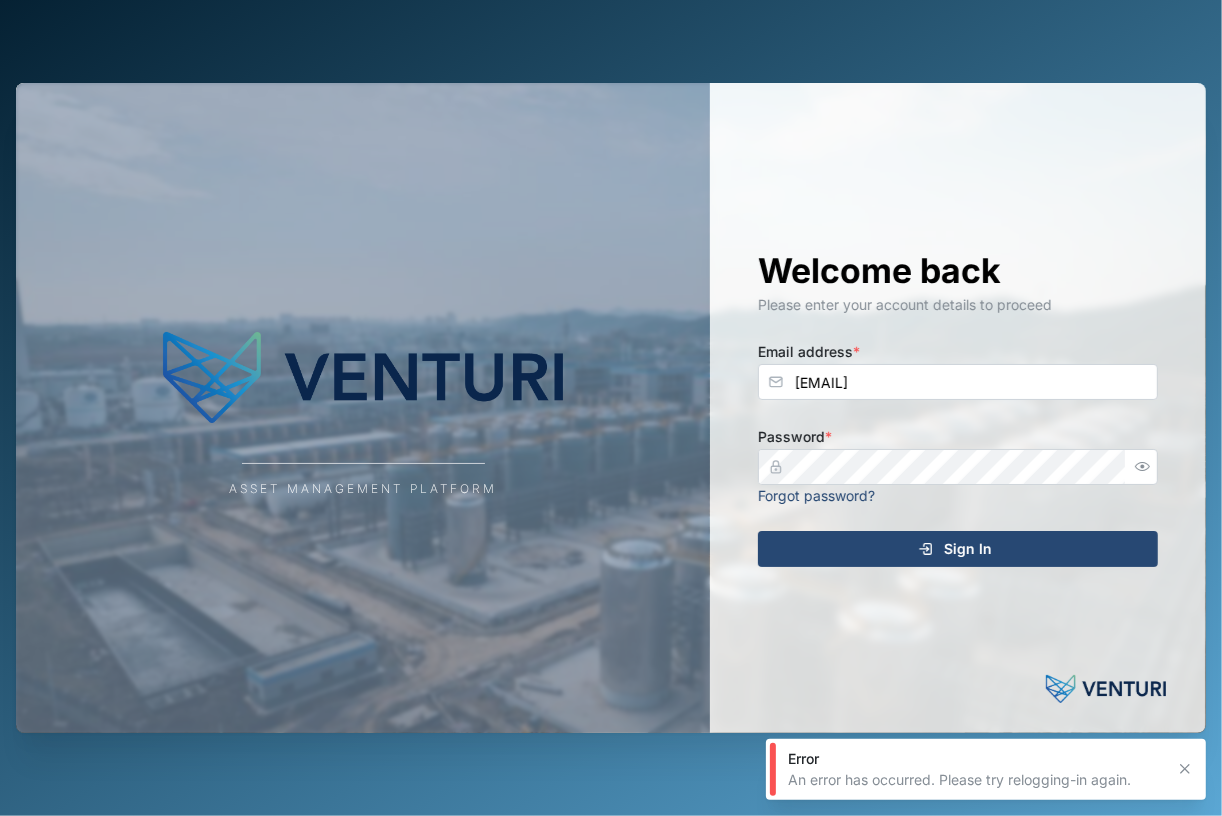 click on "Sign In" at bounding box center (955, 549) 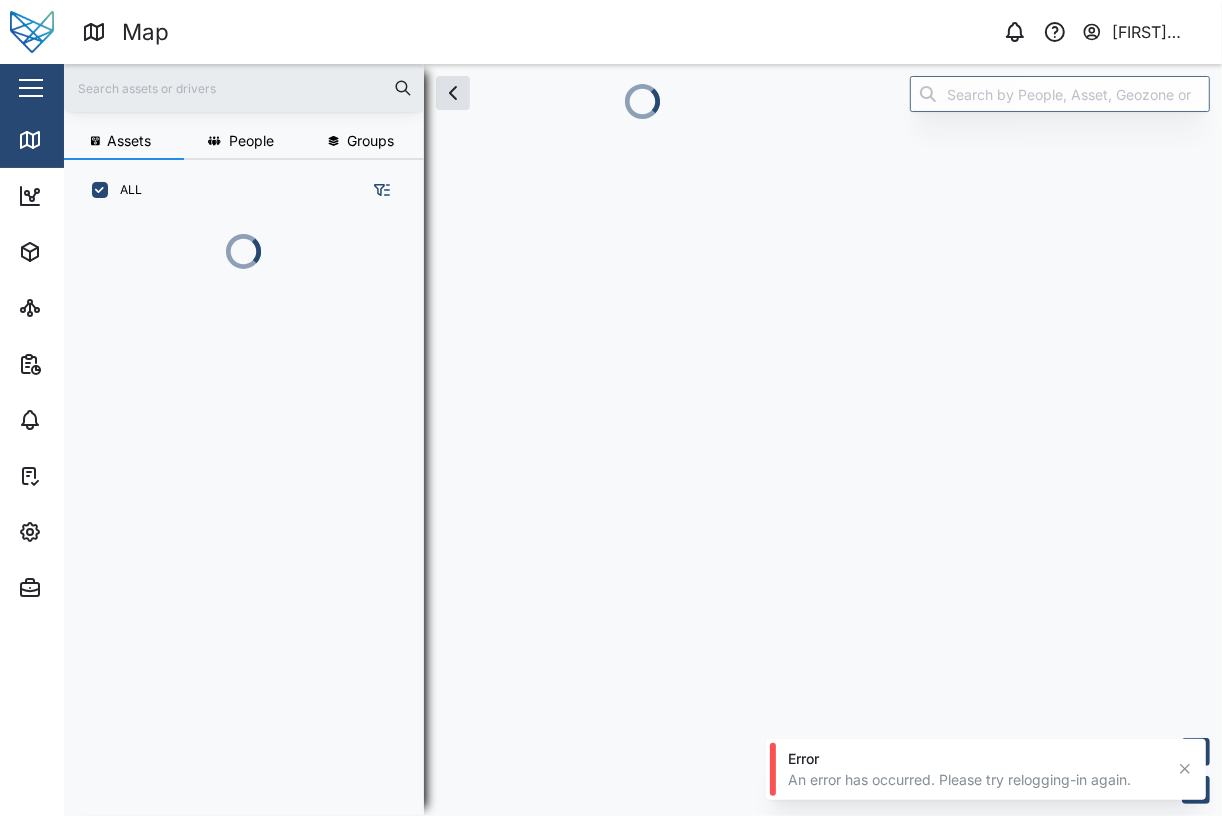 scroll, scrollTop: 482, scrollLeft: 311, axis: both 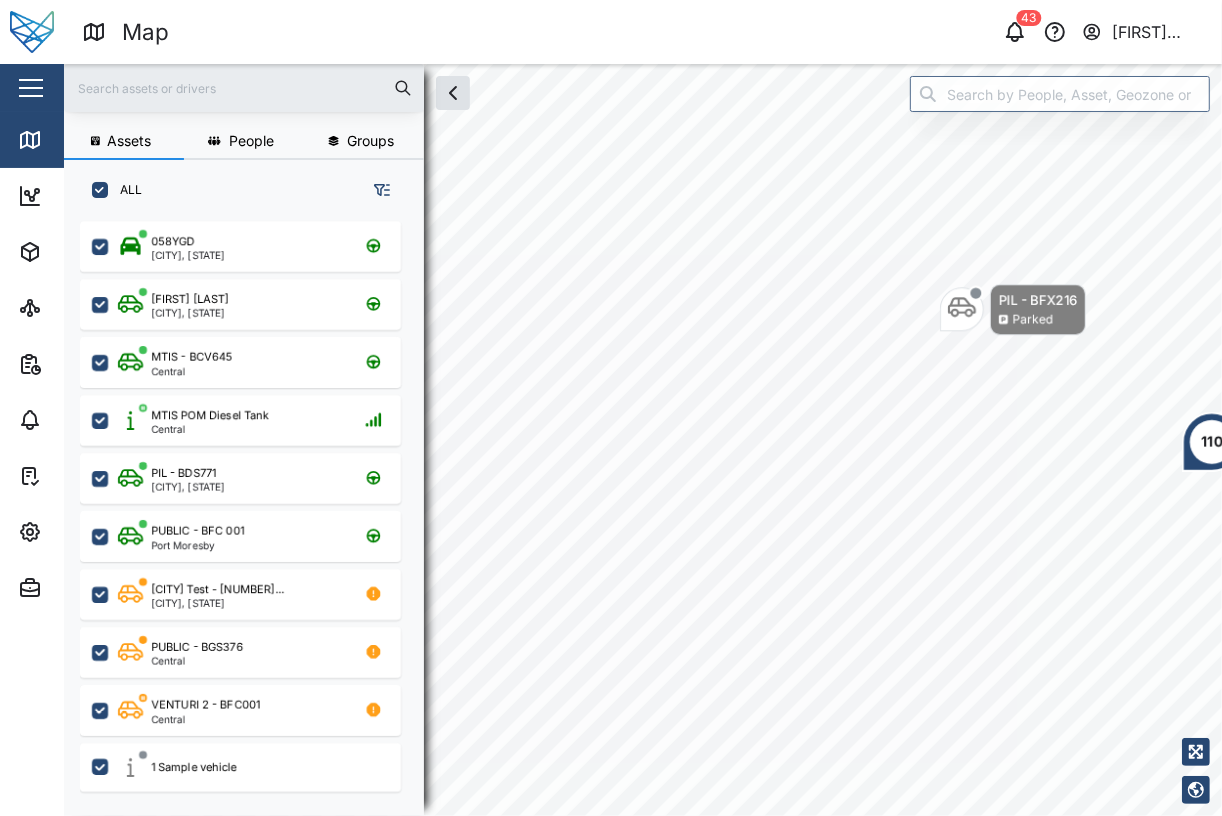 click on "Map 43 FE Test Admin" at bounding box center [652, 32] 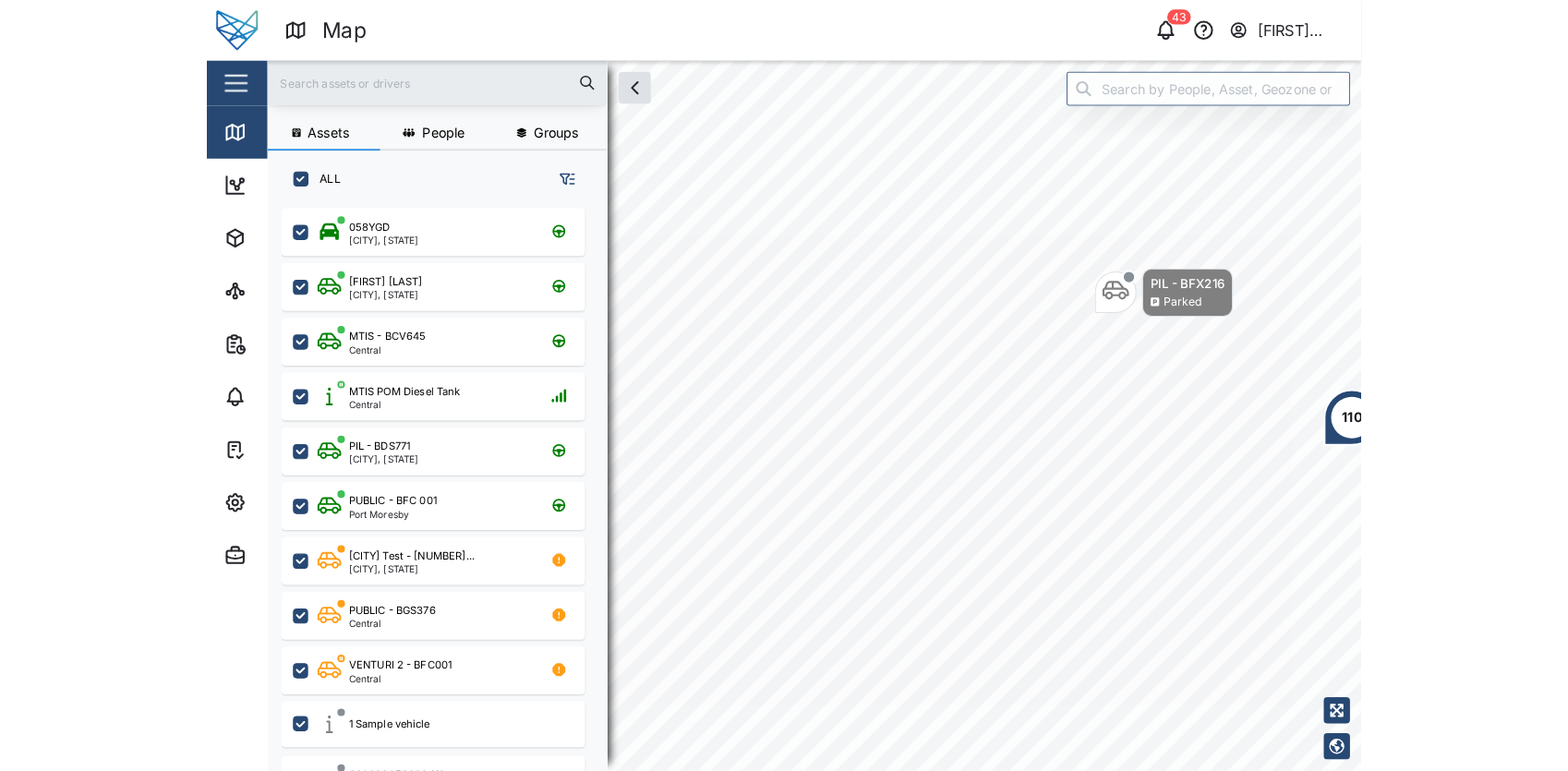 scroll, scrollTop: 17, scrollLeft: 16, axis: both 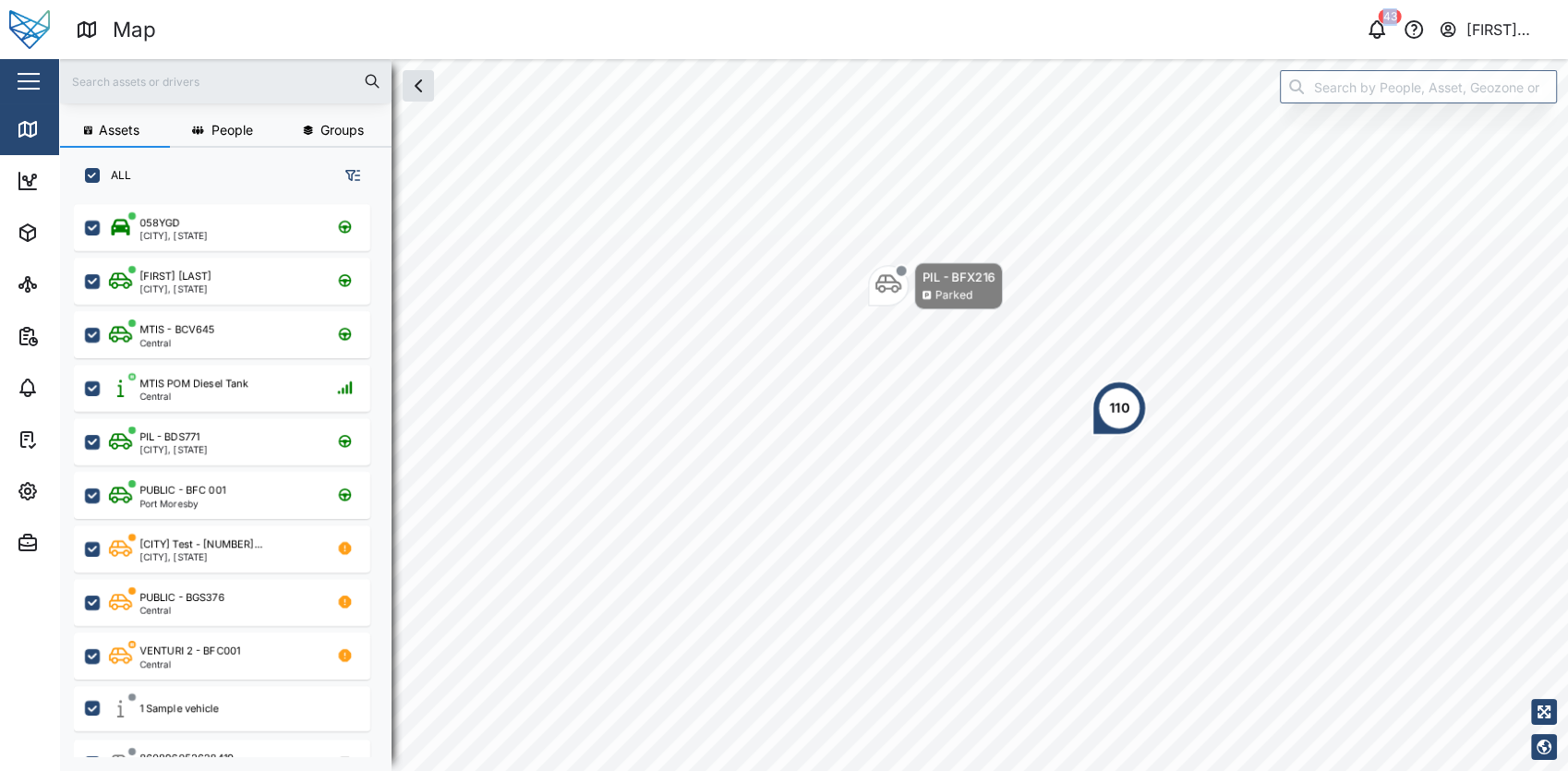 click at bounding box center [29, 81] 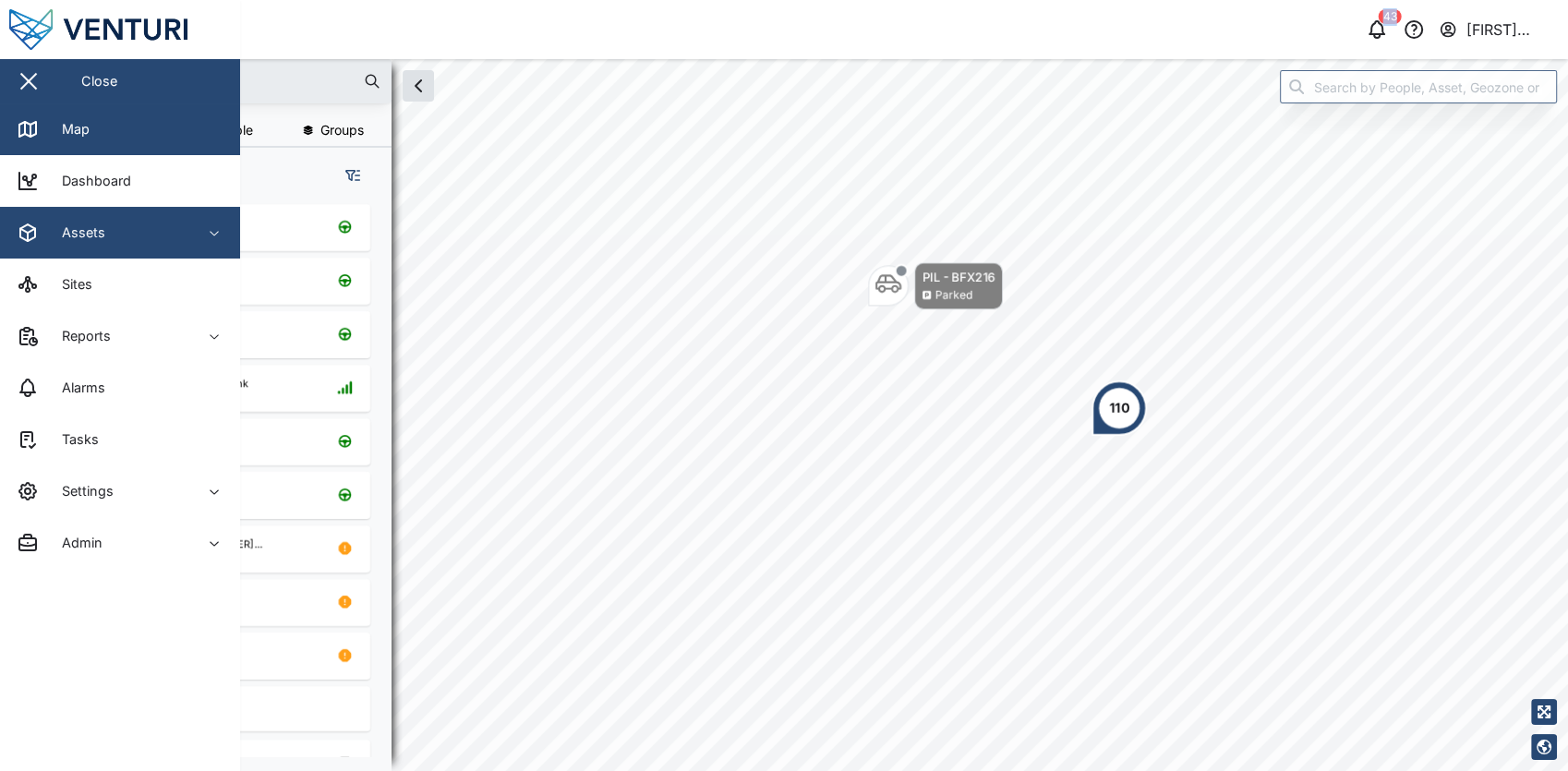 click on "Assets" at bounding box center [101, 233] 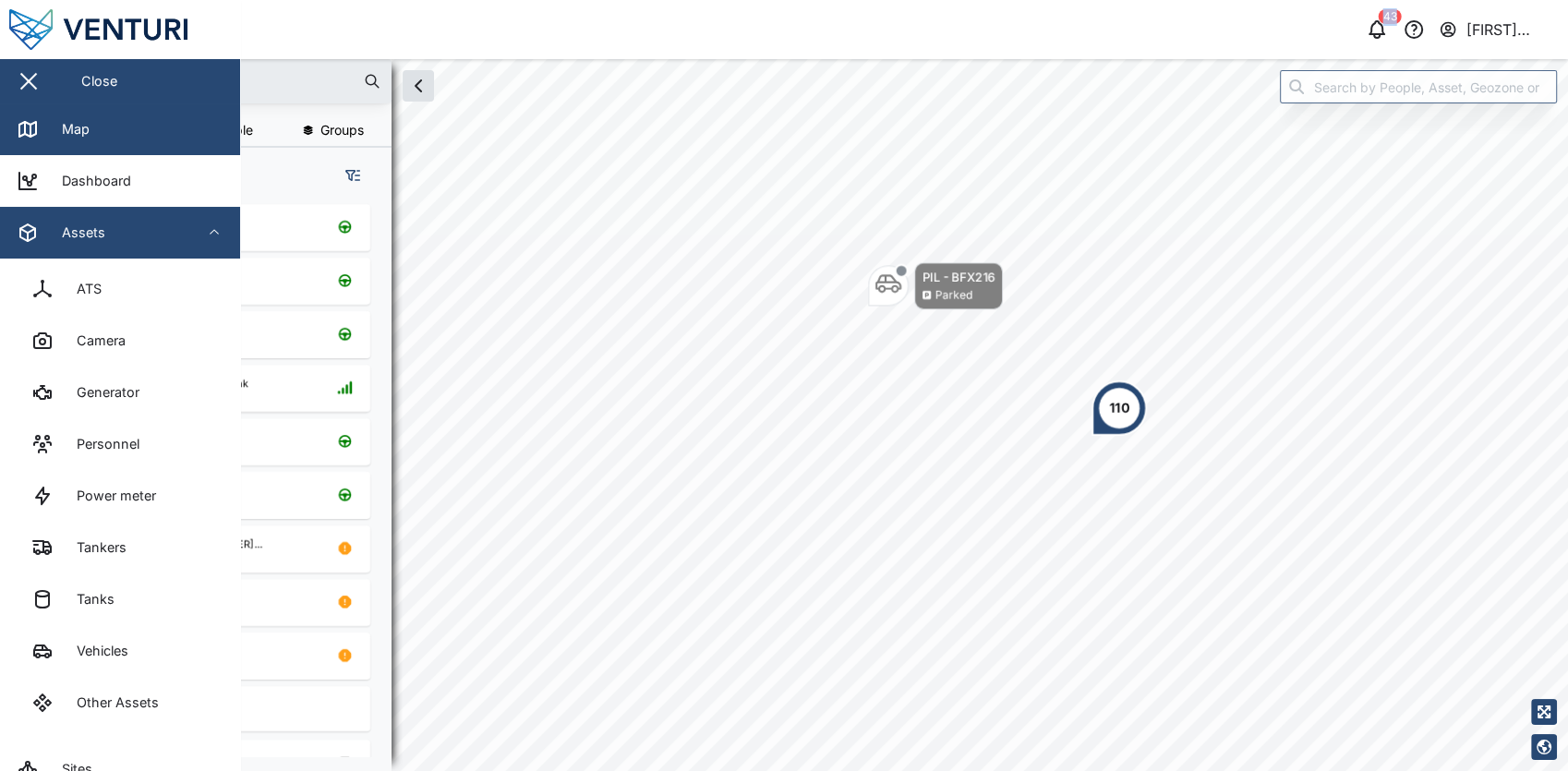 scroll, scrollTop: 271, scrollLeft: 0, axis: vertical 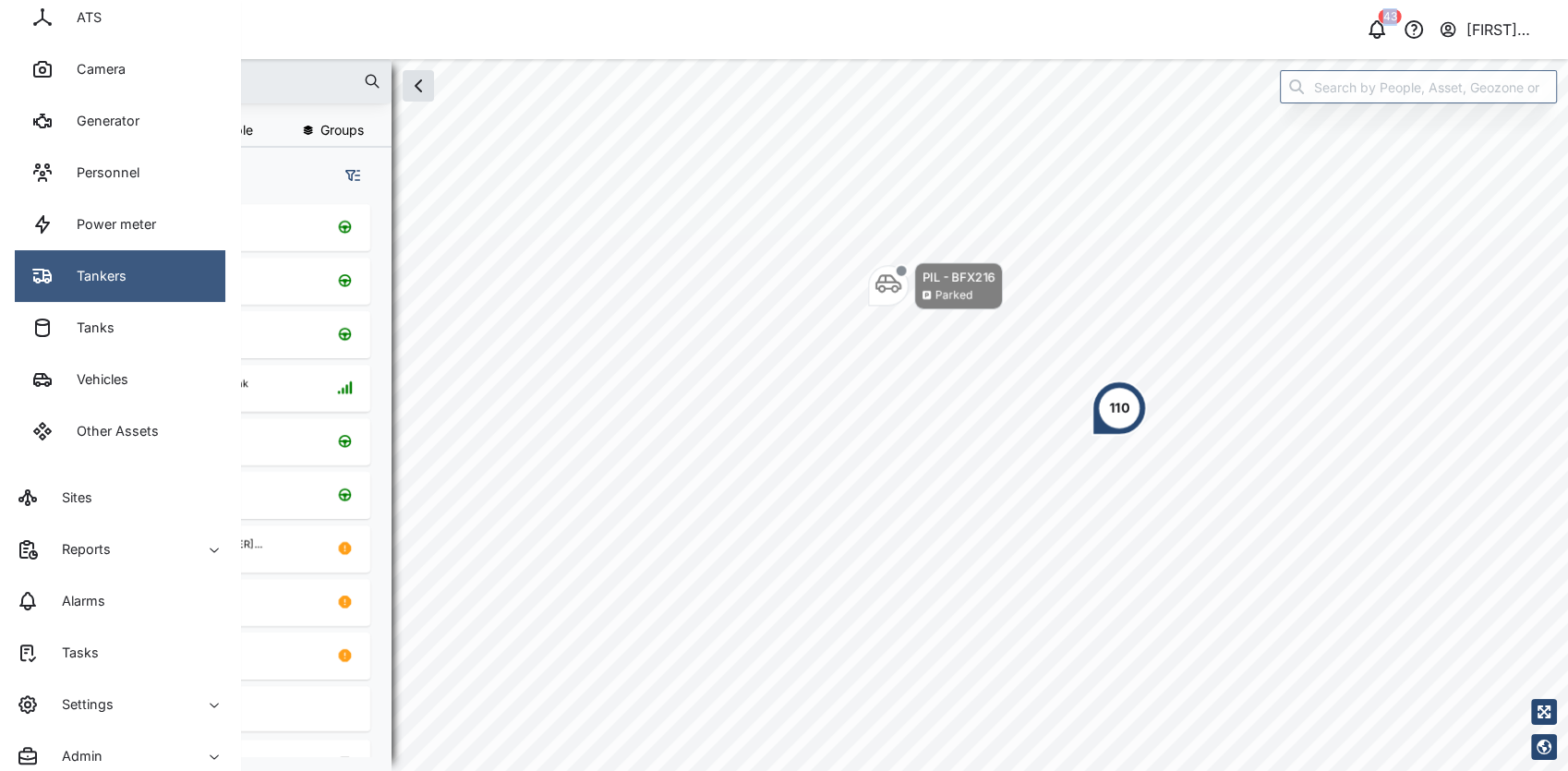 click on "Tankers" at bounding box center [120, 276] 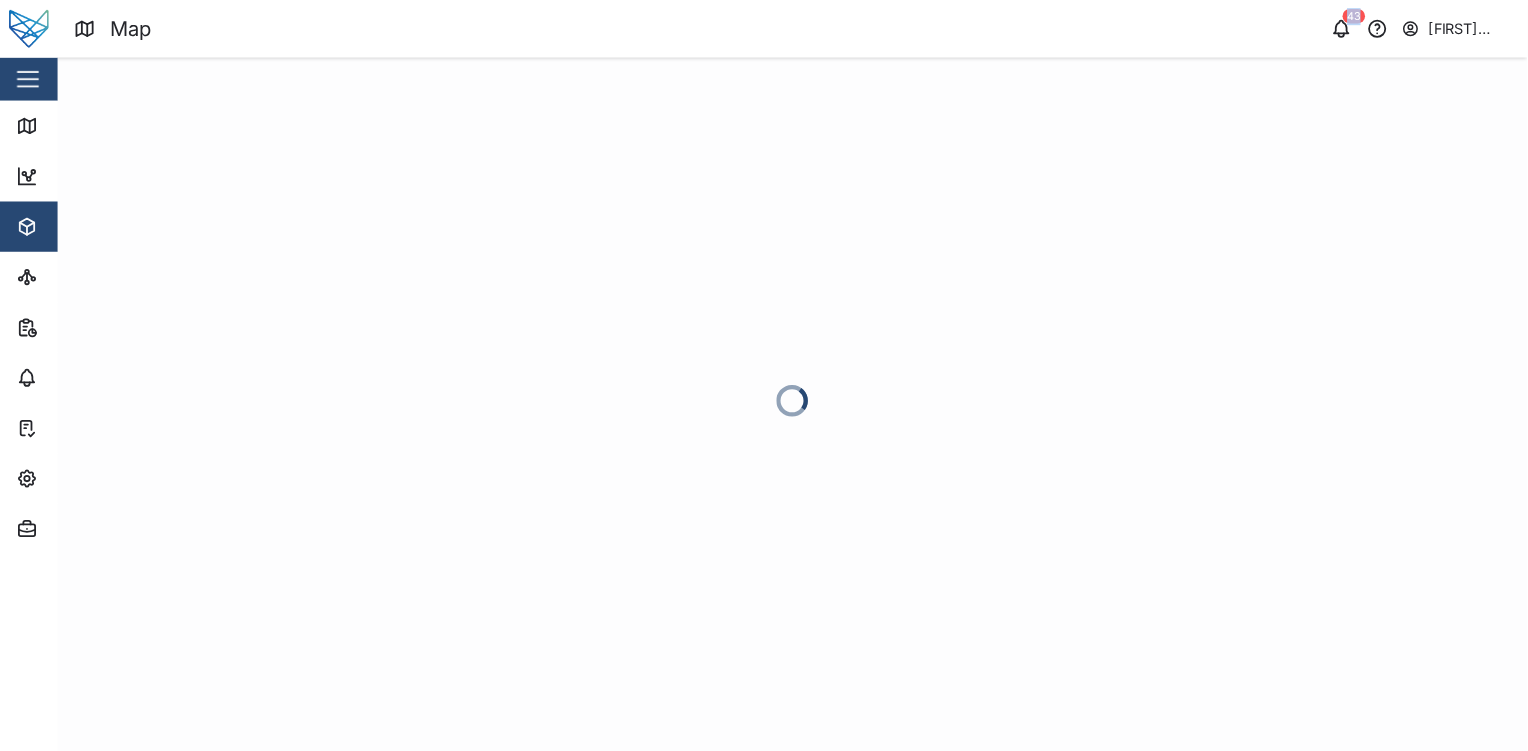 scroll, scrollTop: 0, scrollLeft: 0, axis: both 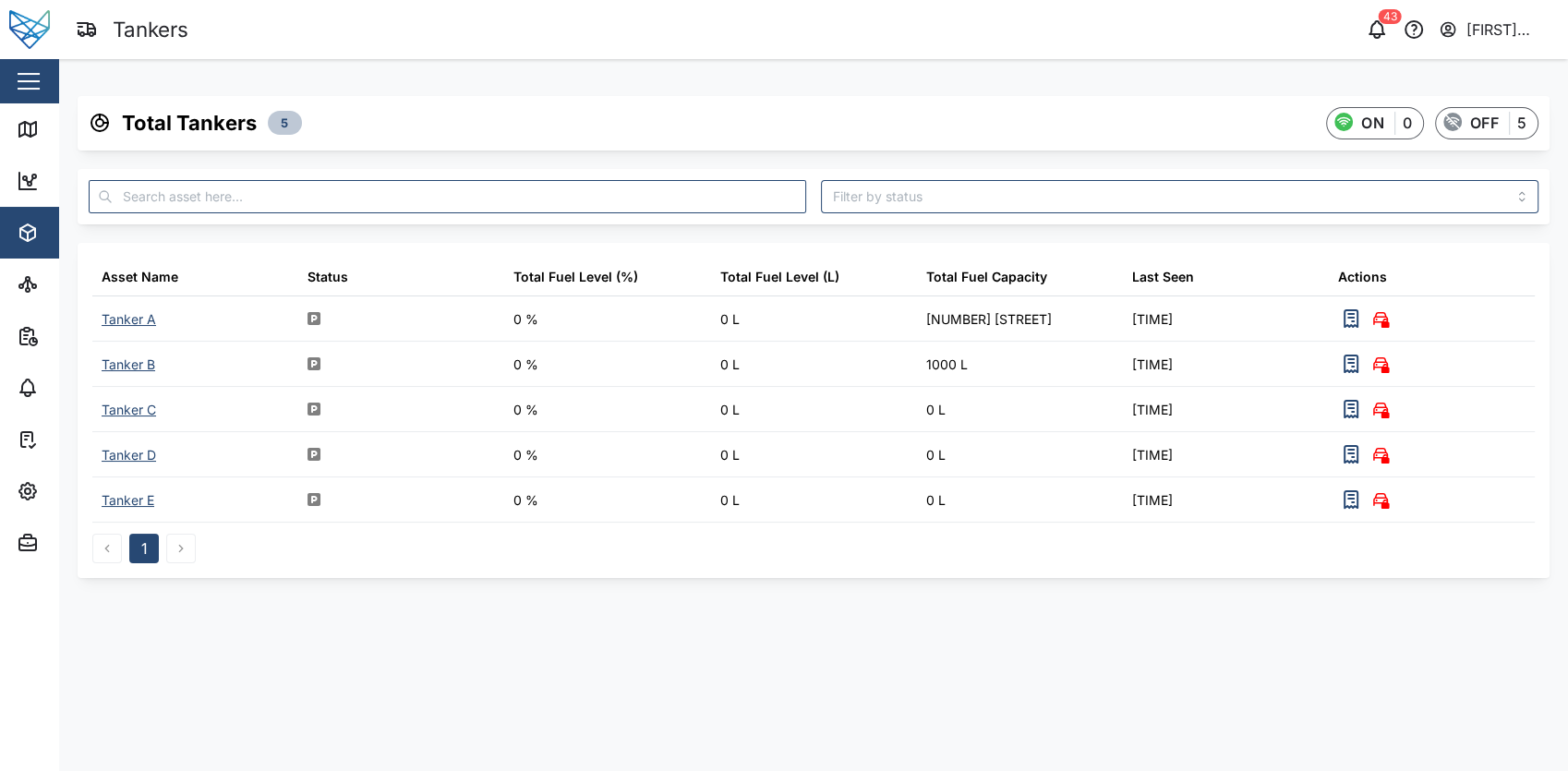 click on "Total Tankers 5 ON 0 OFF 5 Asset Name Status Total Fuel Level (%) Total Fuel Level (L) Total Fuel Capacity Last Seen Actions Tanker A 0 % 0 L 1300 L a month ago Tanker B 0 % 0 L 1000 L a month ago Tanker C 0 % 0 L 0 L a month ago Tanker D 0 % 0 L 0 L a month ago Tanker E 0 % 0 L 0 L a month ago 1" at bounding box center [814, 328] 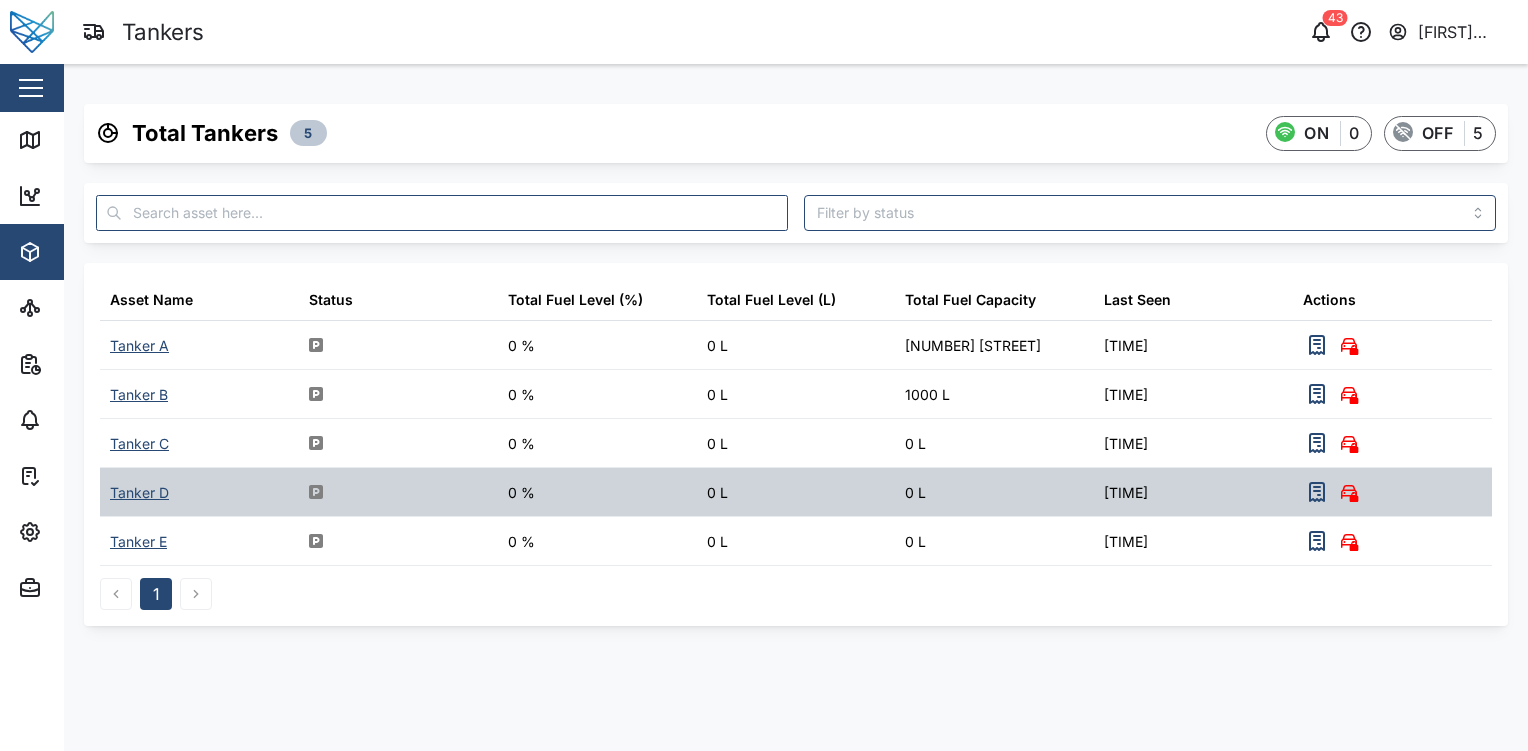 click on "0 L" at bounding box center [796, 492] 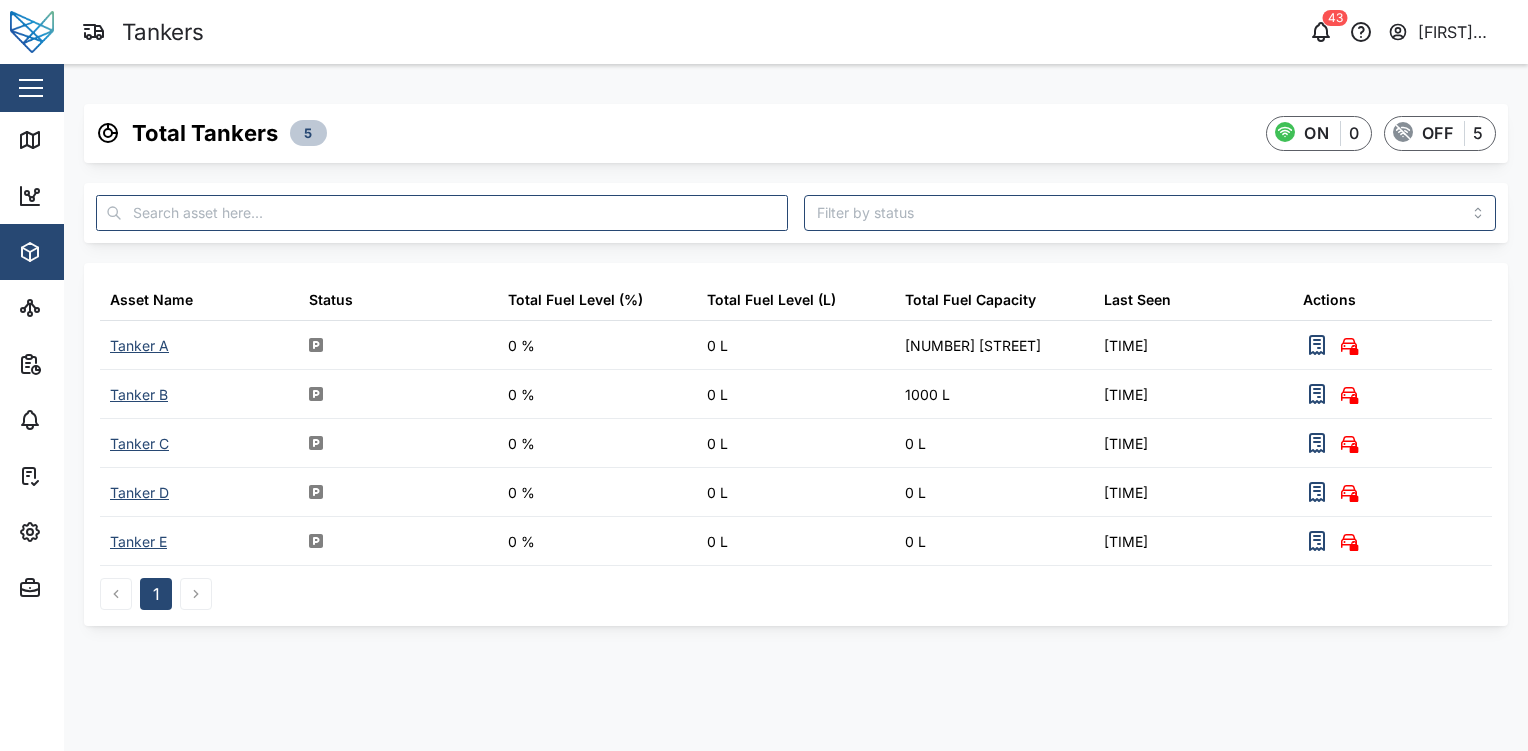 click on "1" at bounding box center (796, 588) 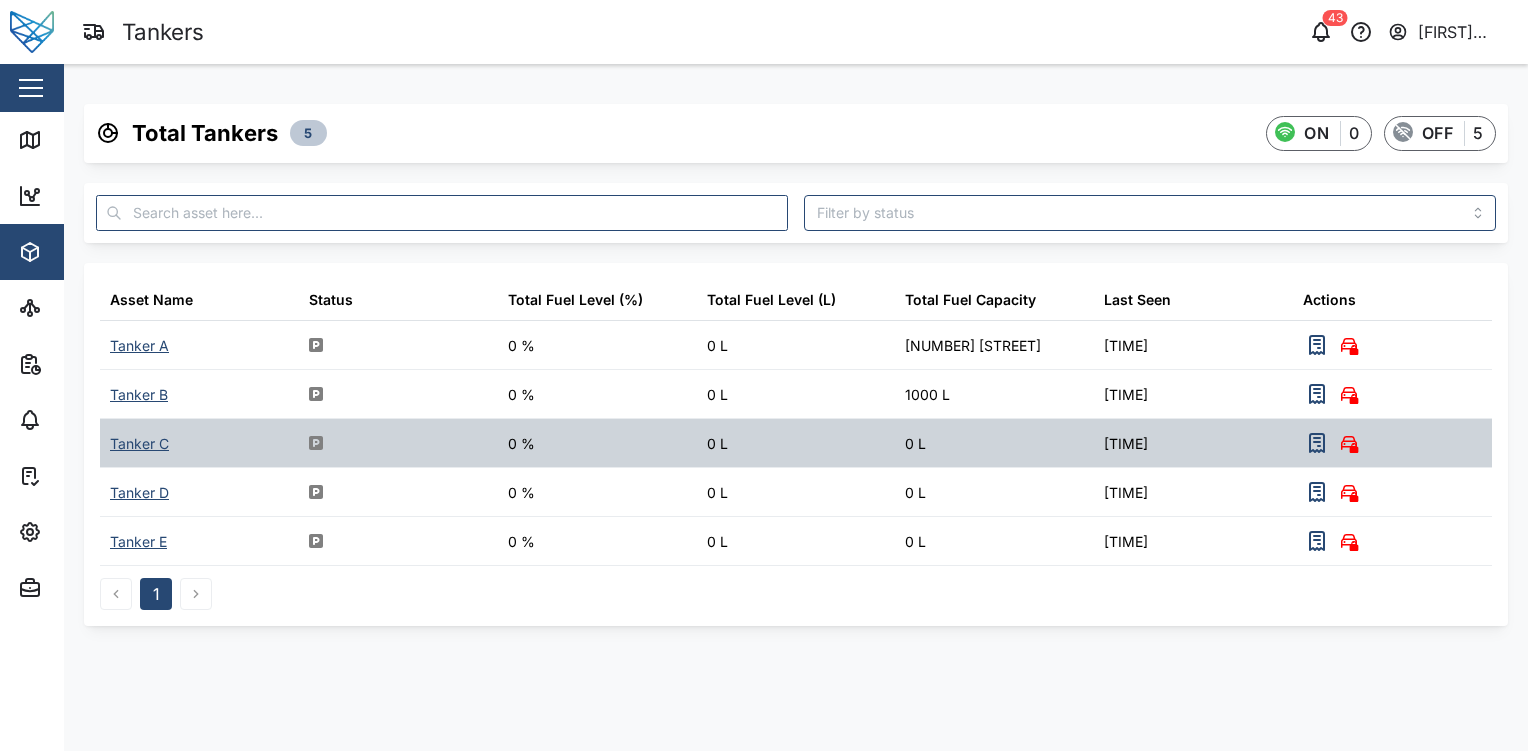 click on "0 L" at bounding box center (915, 444) 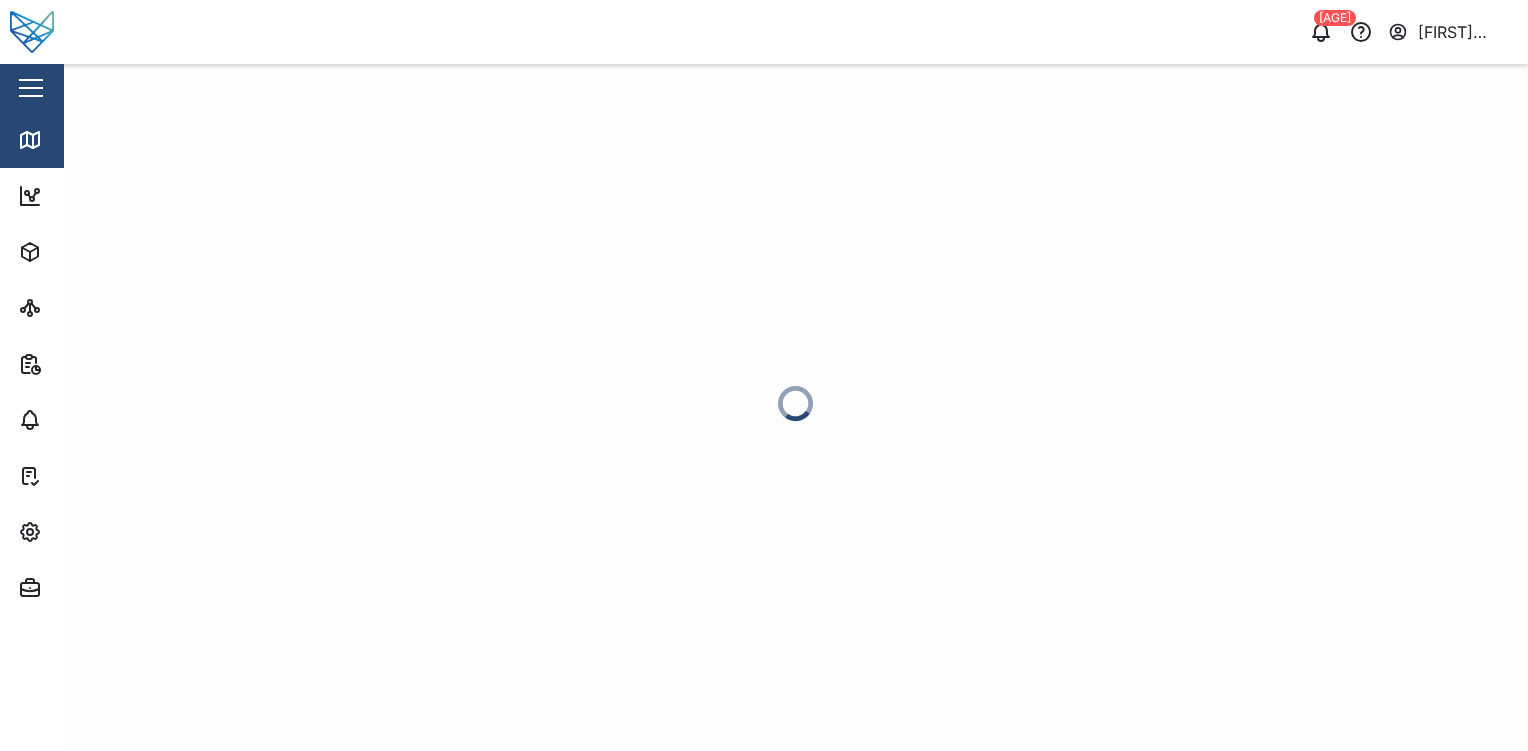 scroll, scrollTop: 0, scrollLeft: 0, axis: both 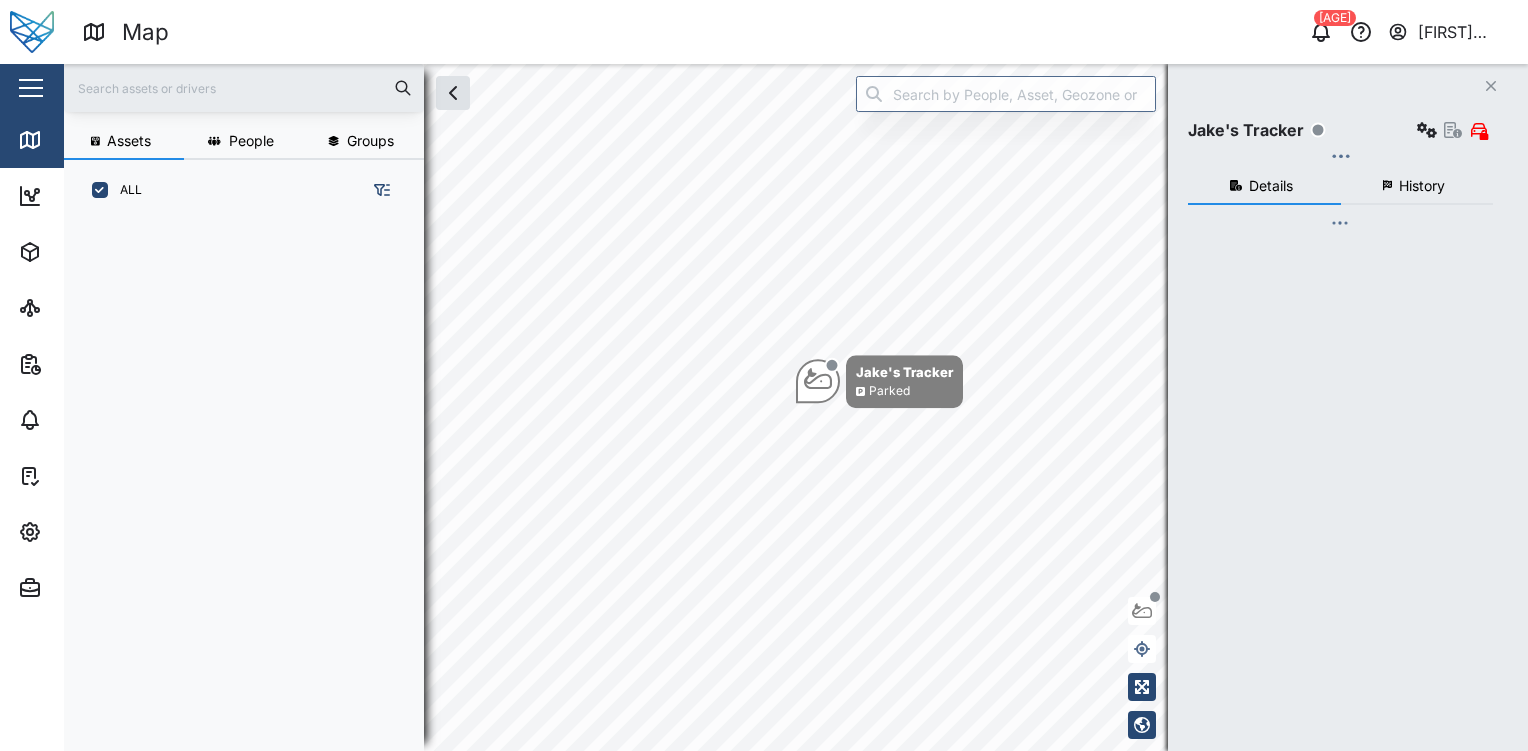 click on "Assets People Groups ALL Close Jake's Tracker Details History Trips Location Last 24 hours Trips No trips found Jake's Tracker Parked" at bounding box center [796, 407] 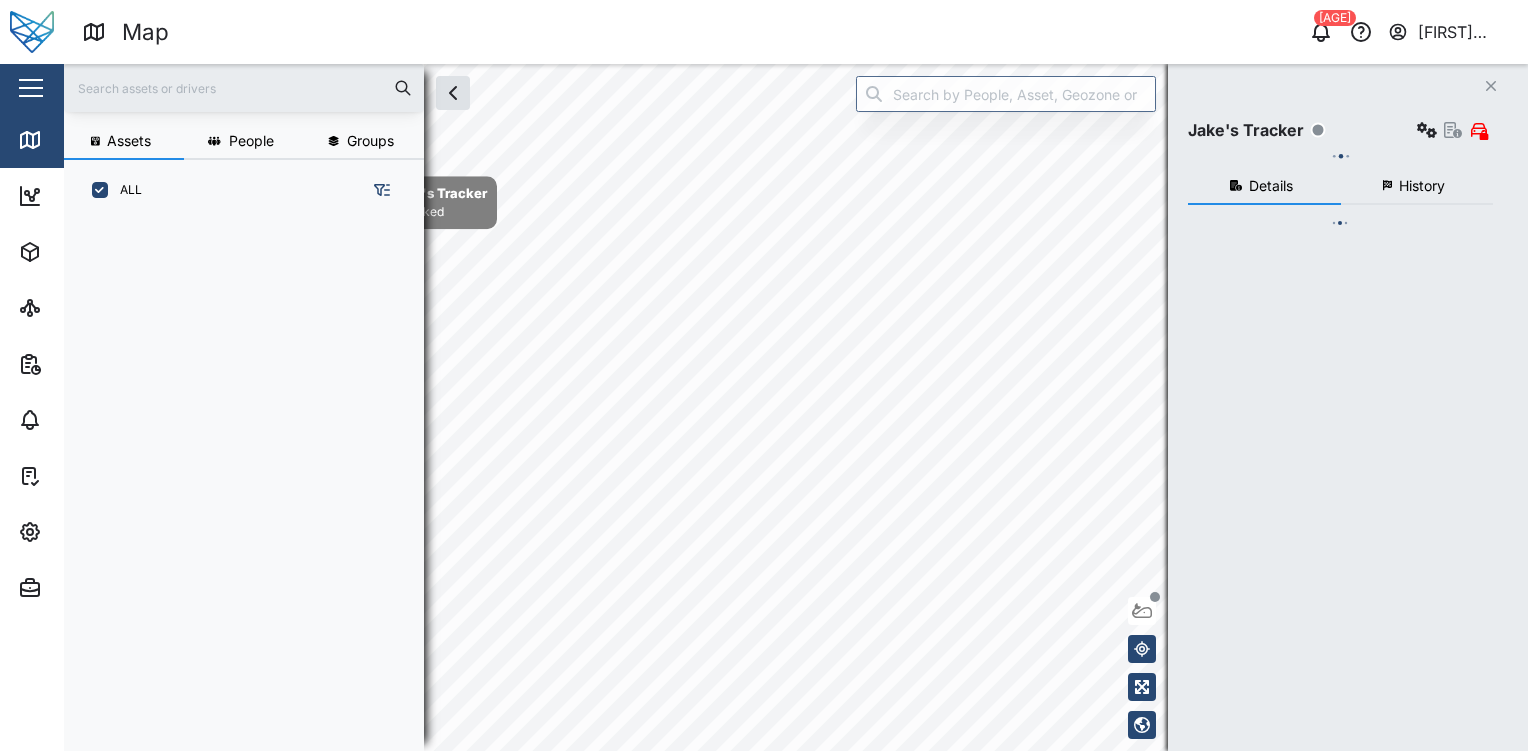 click on "Close" at bounding box center (130, 88) 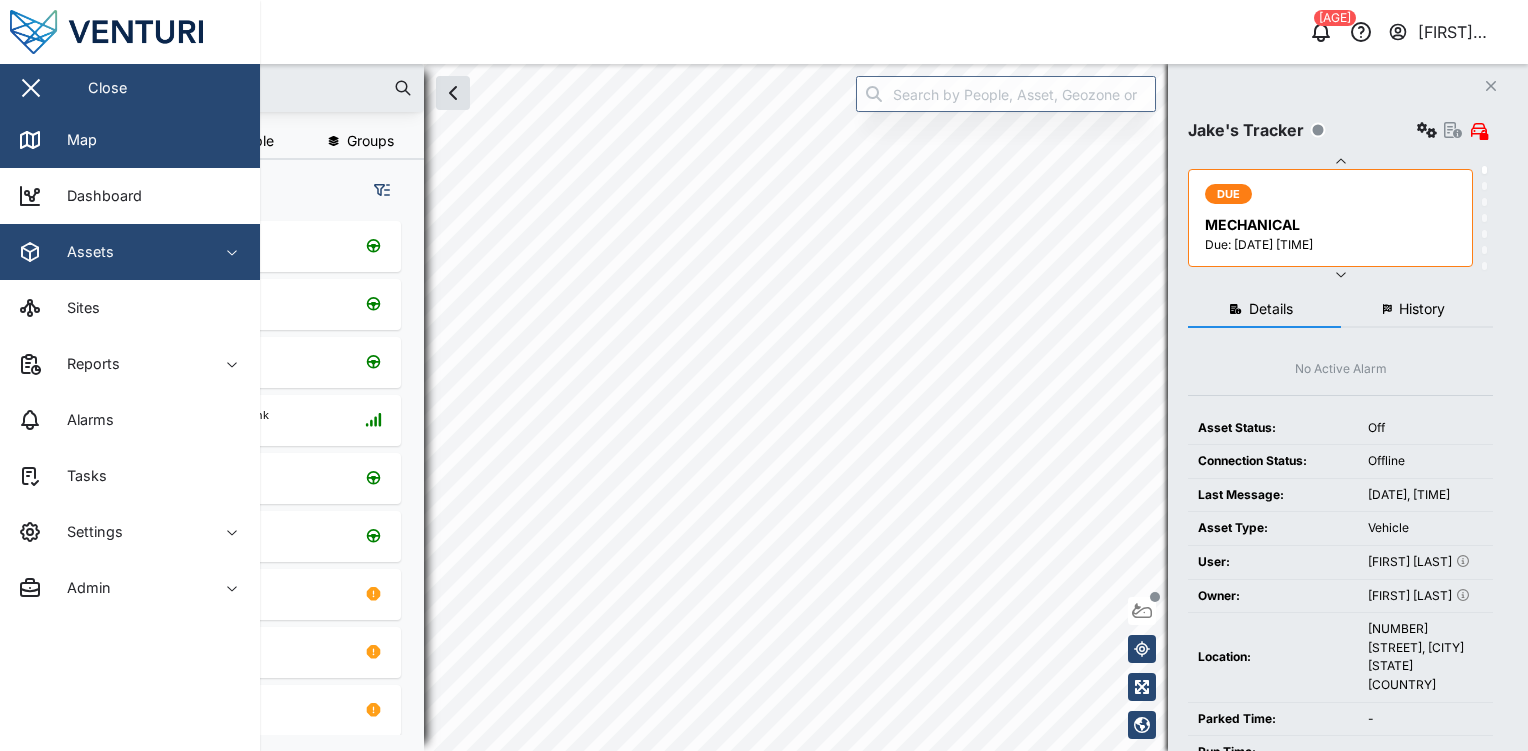 click on "Assets" at bounding box center (109, 252) 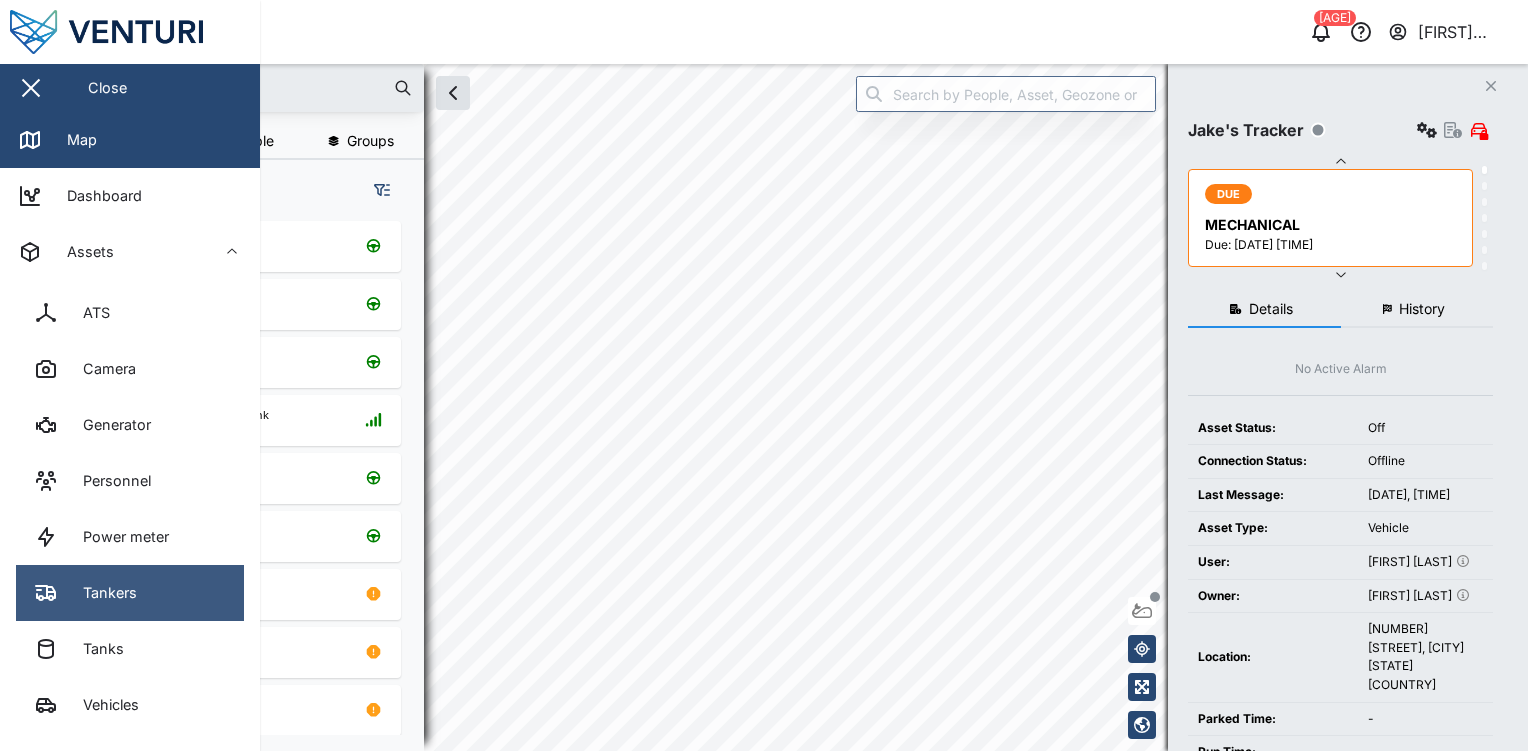 scroll, scrollTop: 368, scrollLeft: 0, axis: vertical 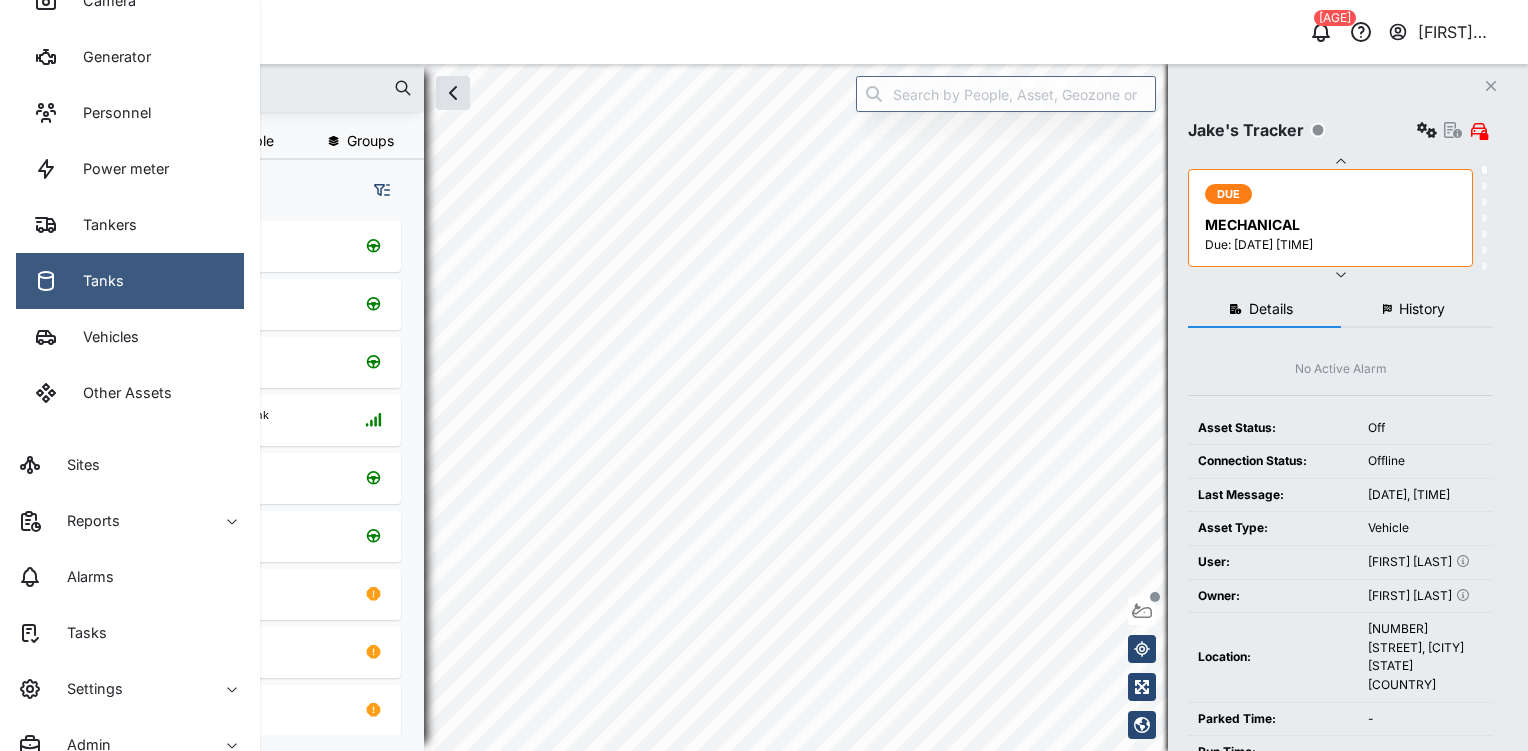 click on "Tanks" at bounding box center (130, 281) 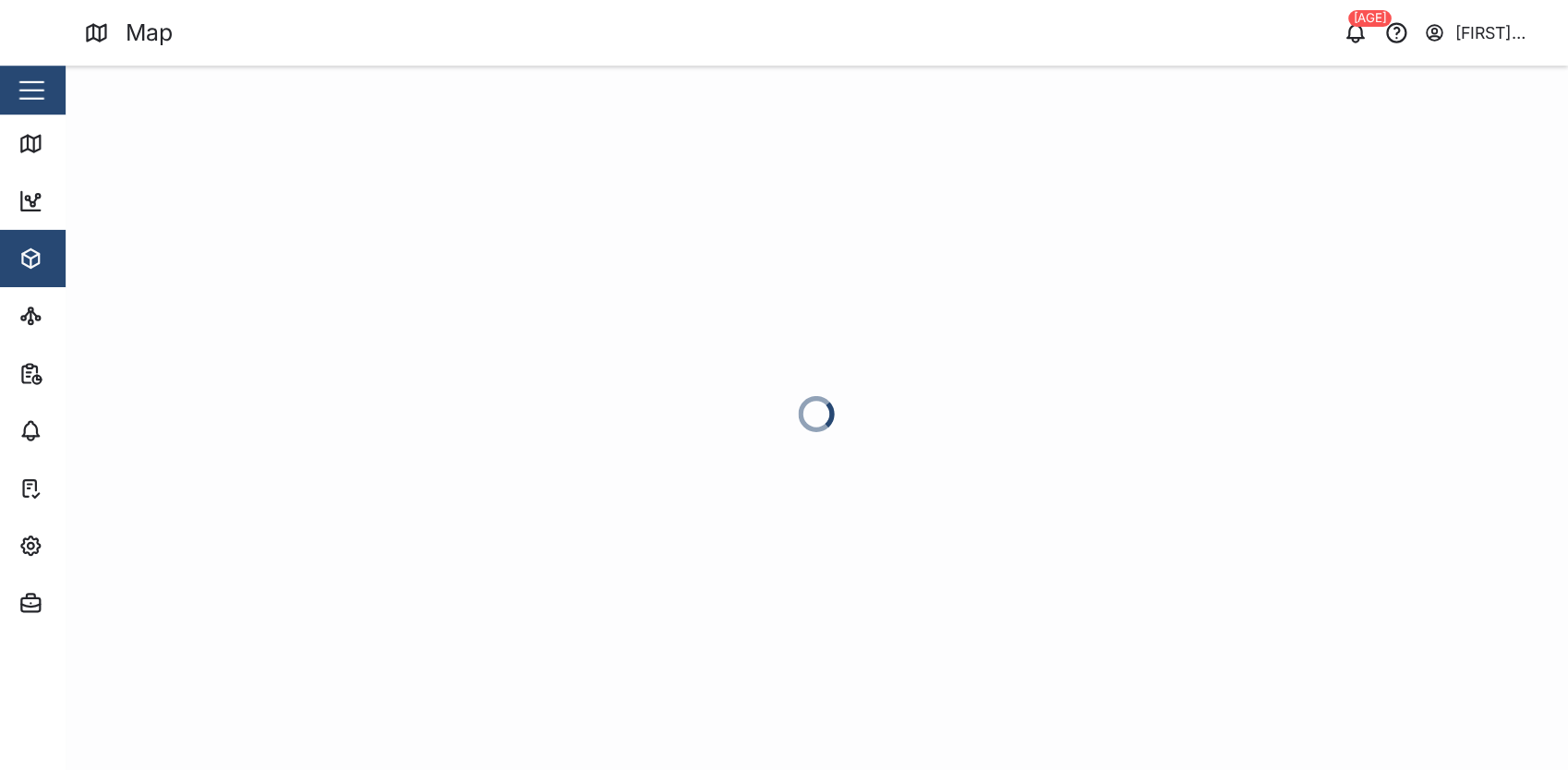 scroll, scrollTop: 0, scrollLeft: 0, axis: both 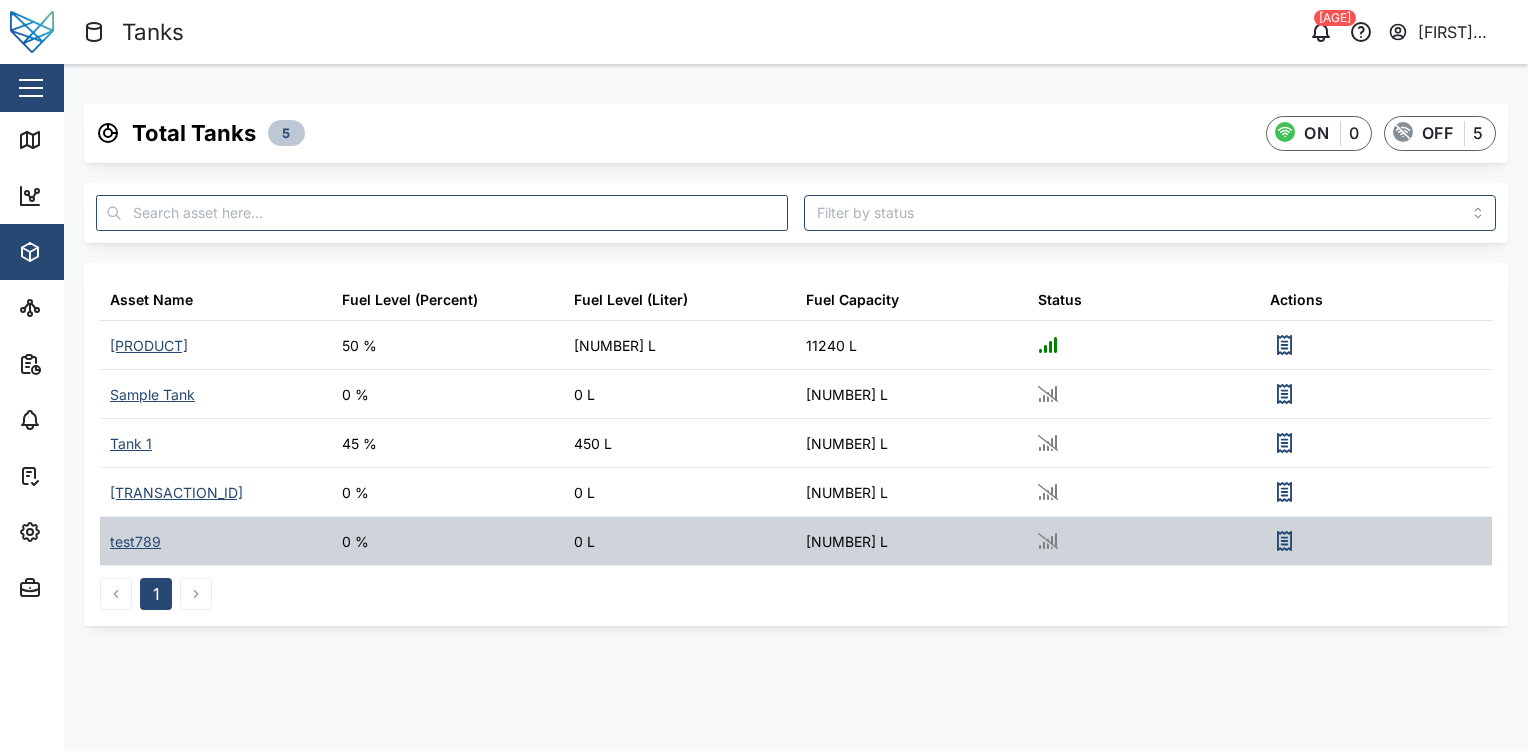click on "0 L" at bounding box center [680, 541] 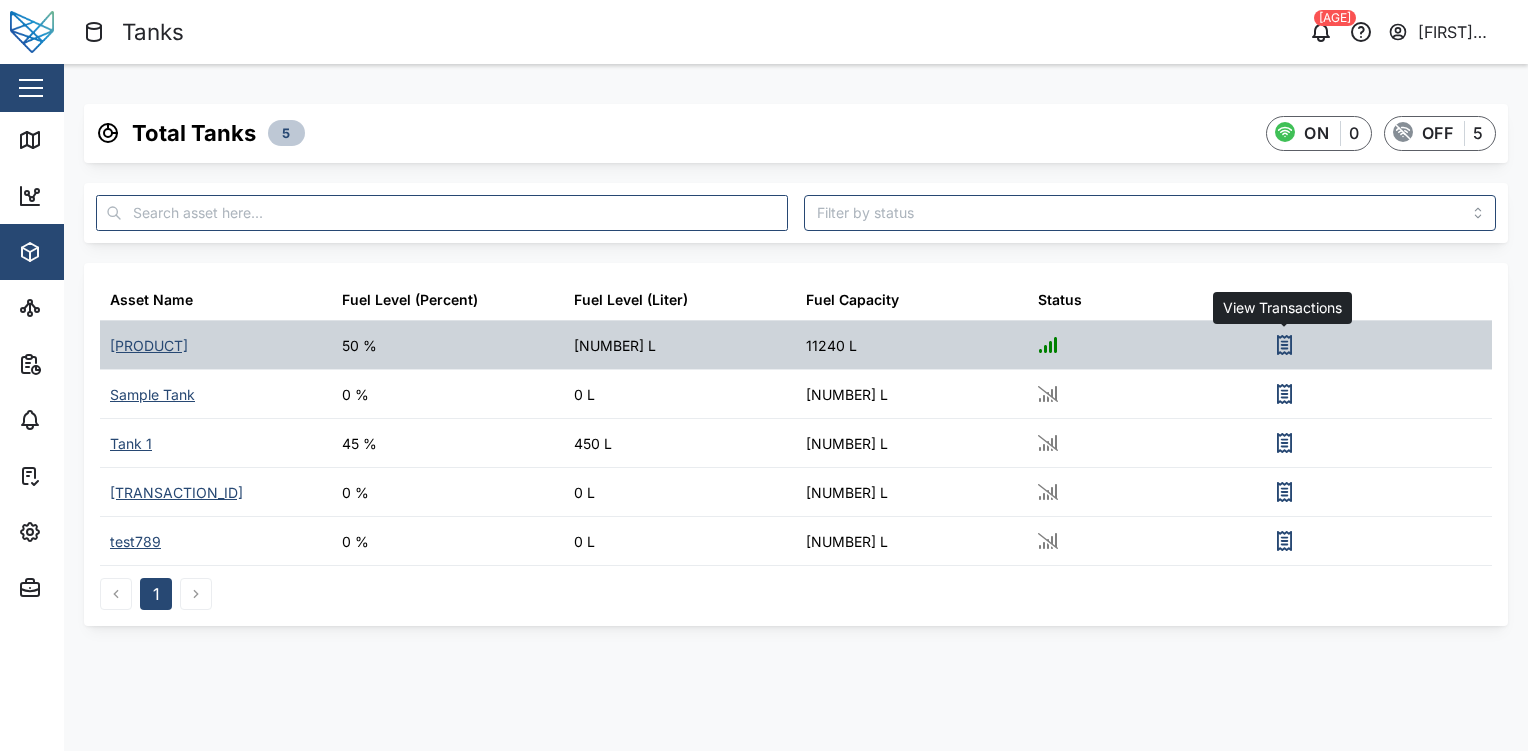click 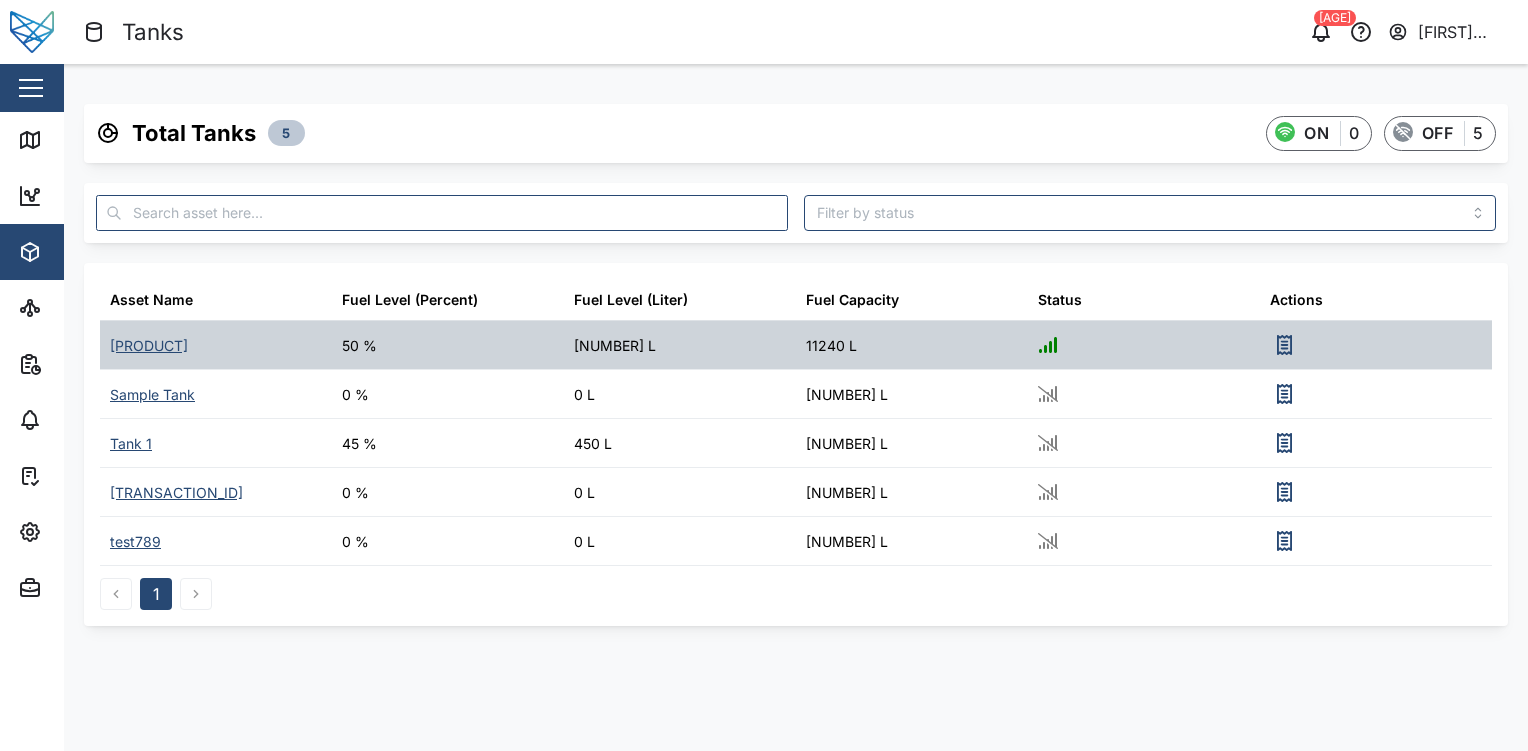 click on "5574 L" at bounding box center (680, 345) 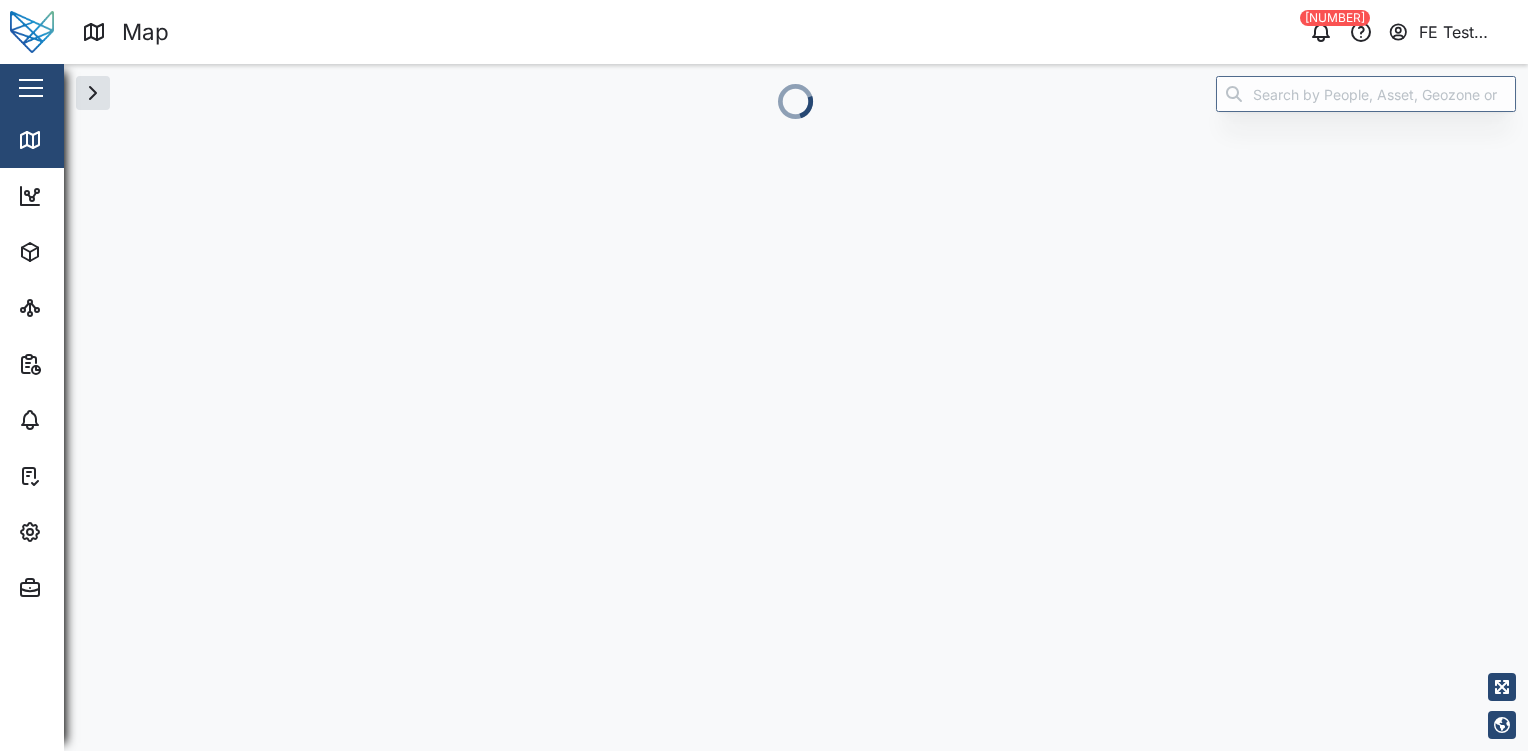 scroll, scrollTop: 0, scrollLeft: 0, axis: both 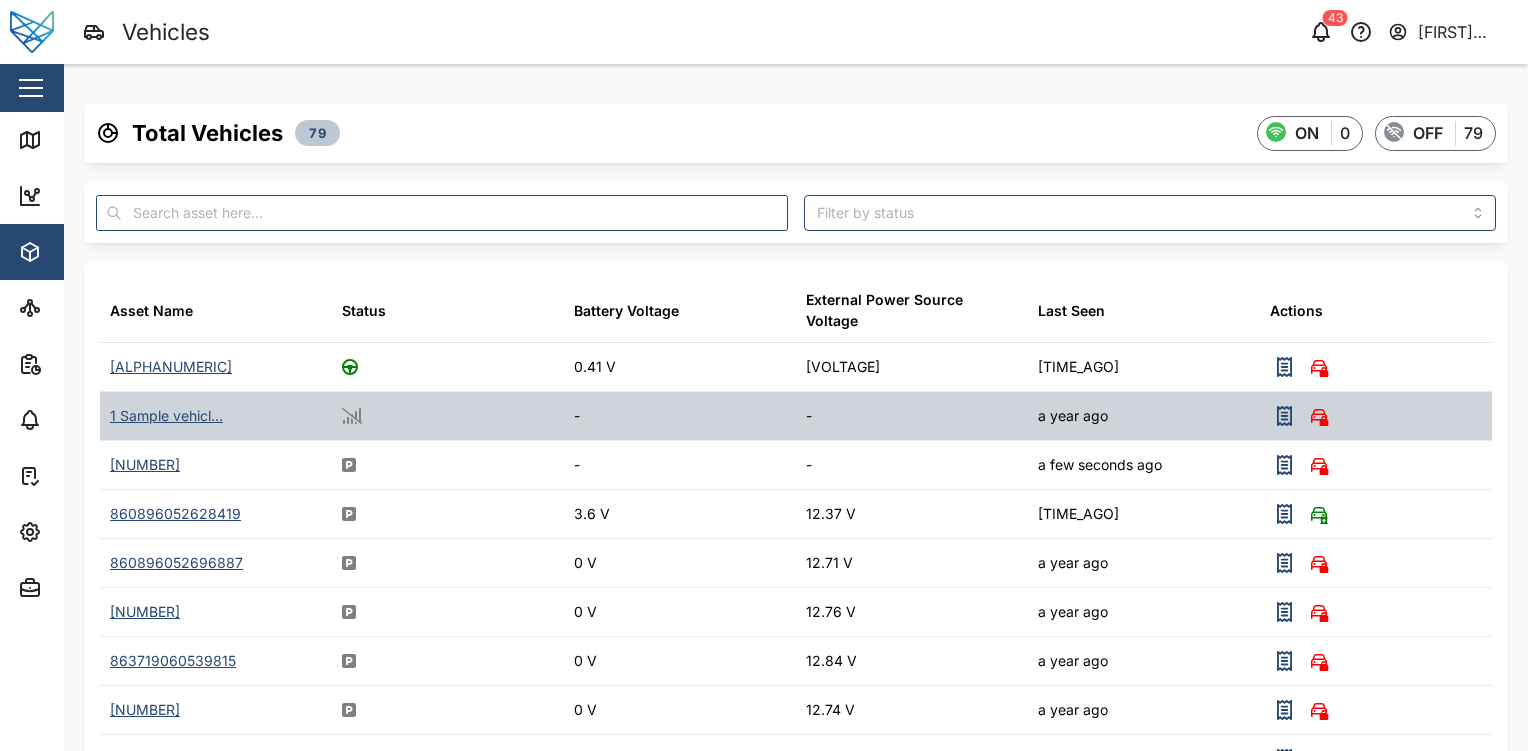 click on "-" at bounding box center (680, 416) 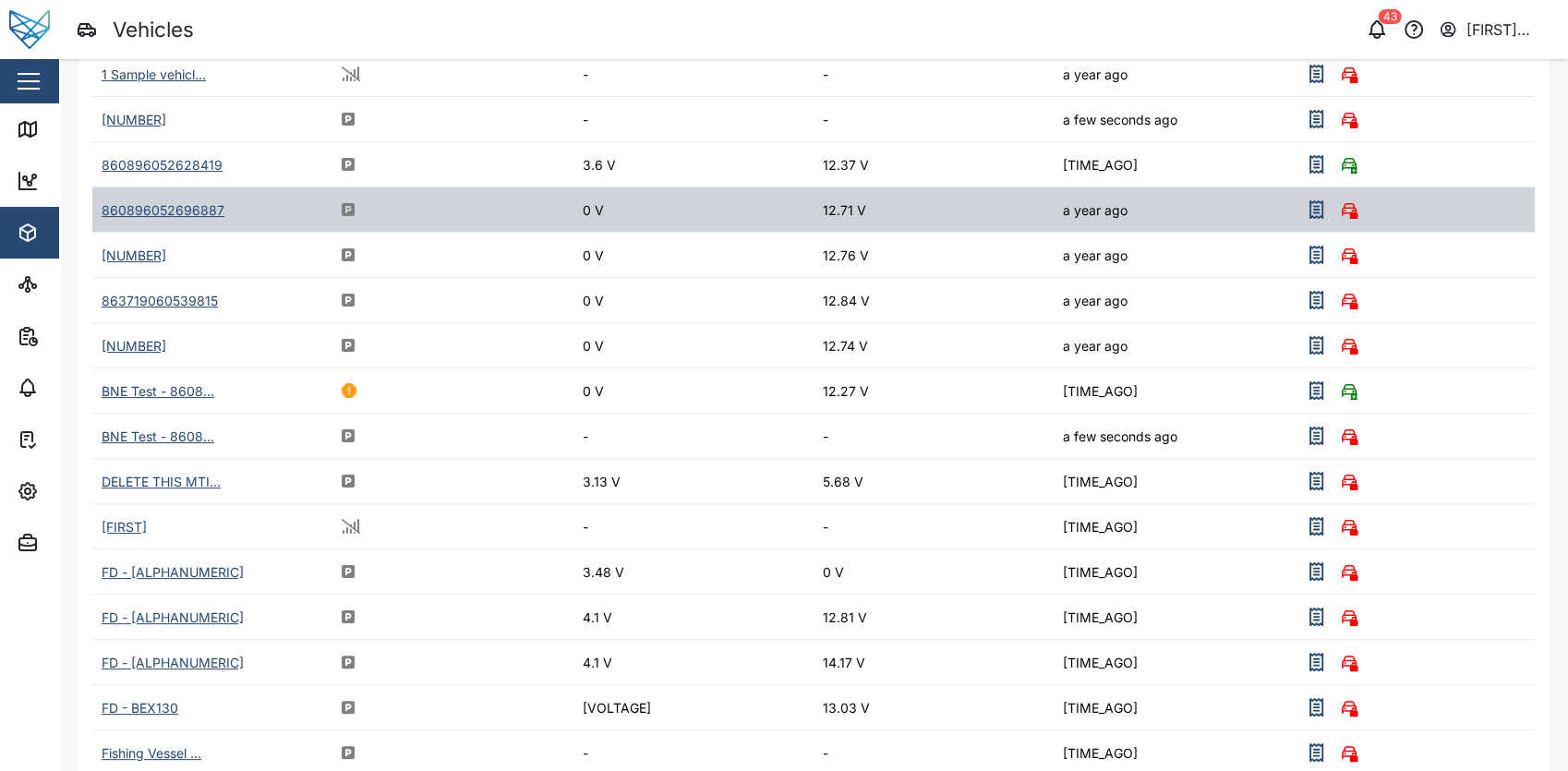 scroll, scrollTop: 0, scrollLeft: 0, axis: both 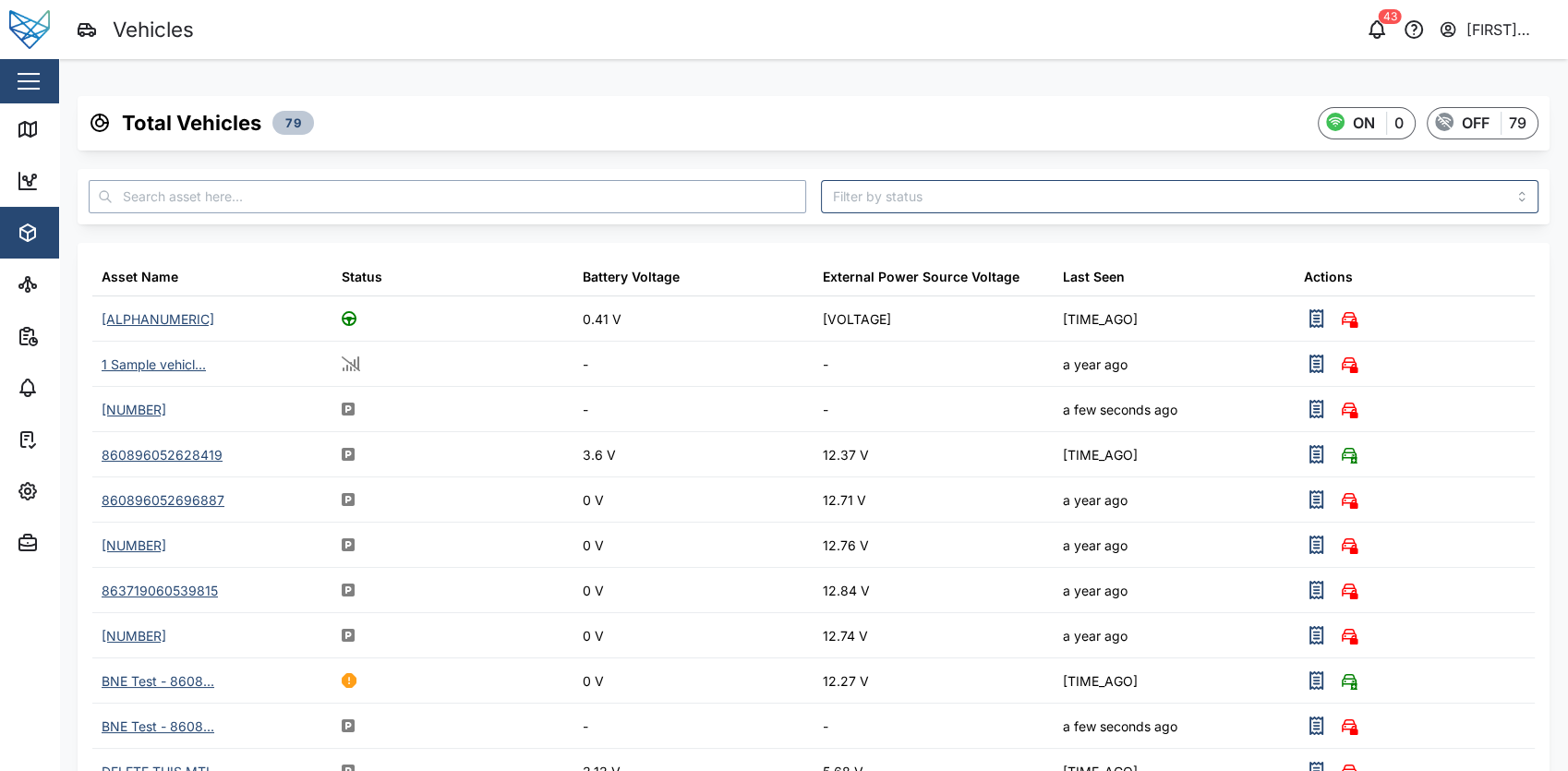 click at bounding box center [447, 197] 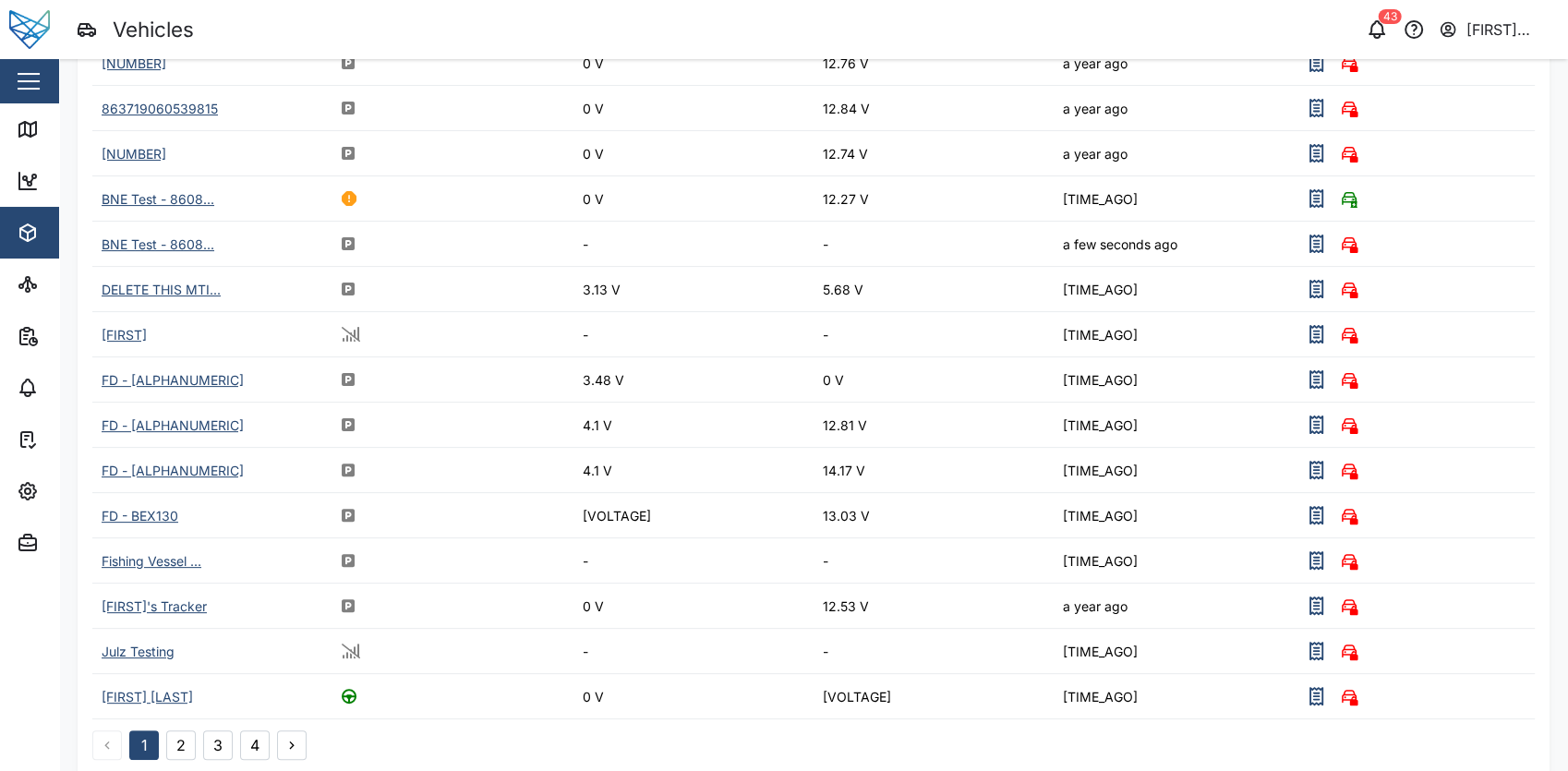scroll, scrollTop: 0, scrollLeft: 0, axis: both 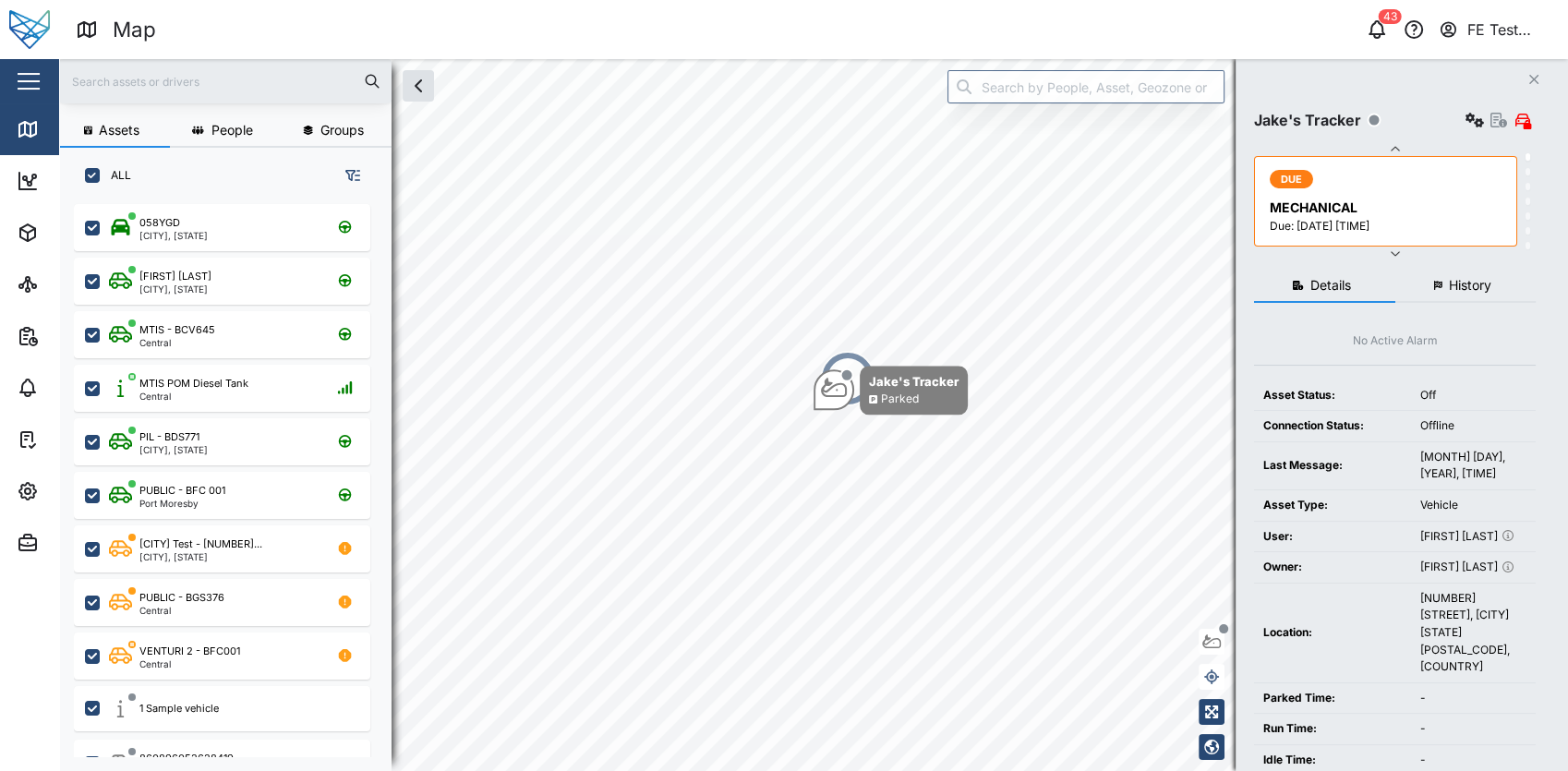 click at bounding box center (29, 81) 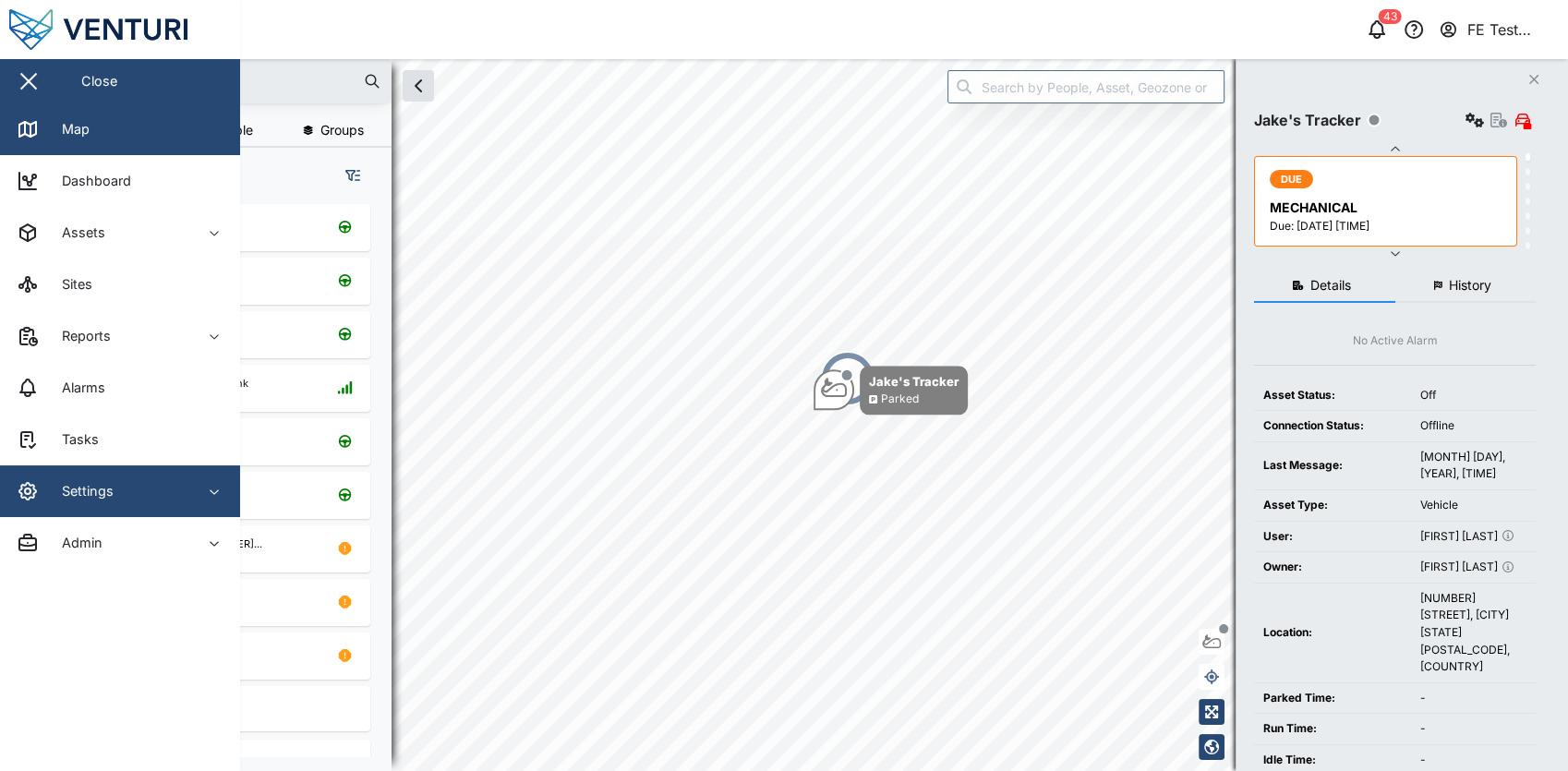 click on "Settings" at bounding box center (101, 491) 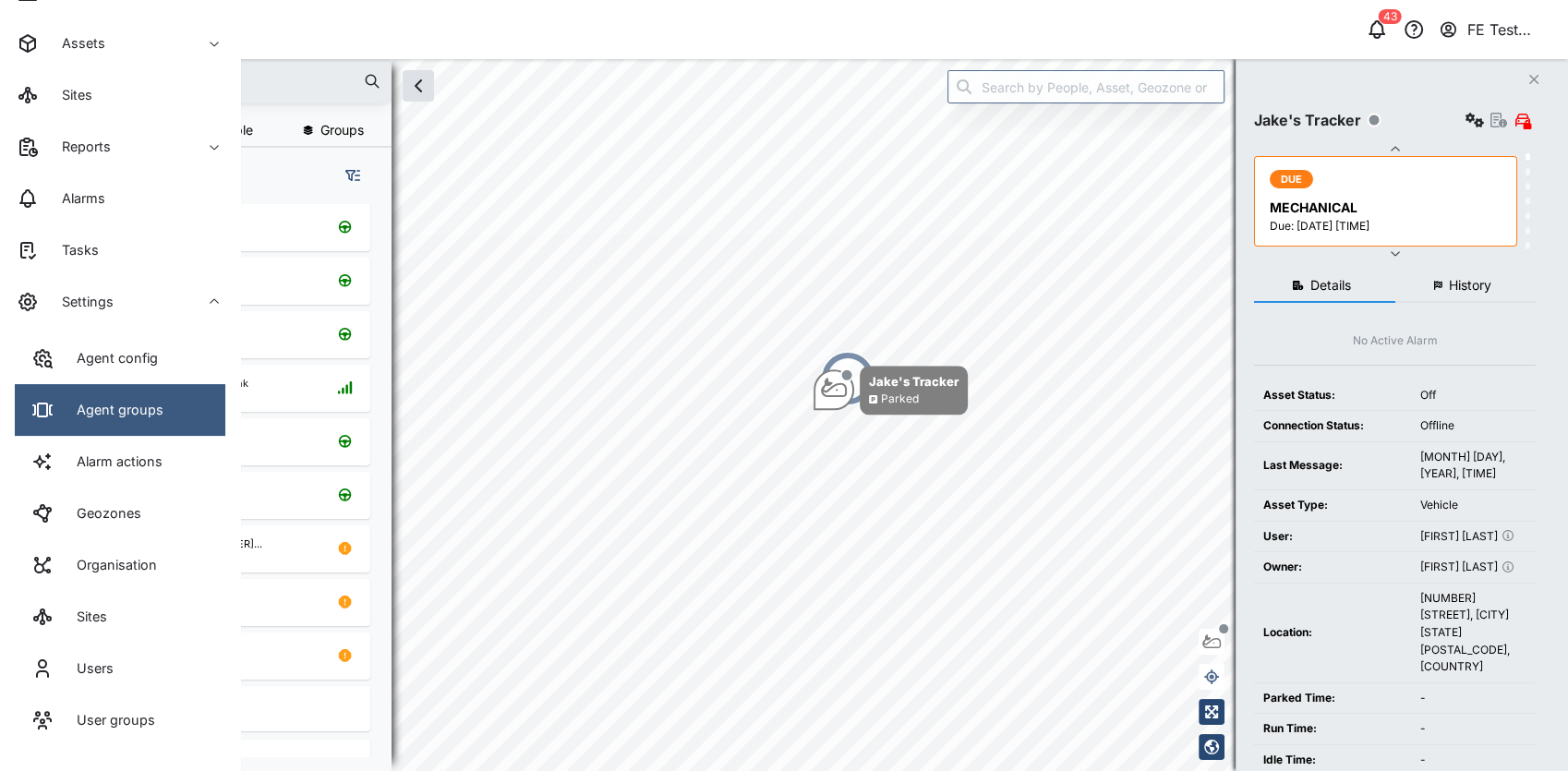 scroll, scrollTop: 0, scrollLeft: 0, axis: both 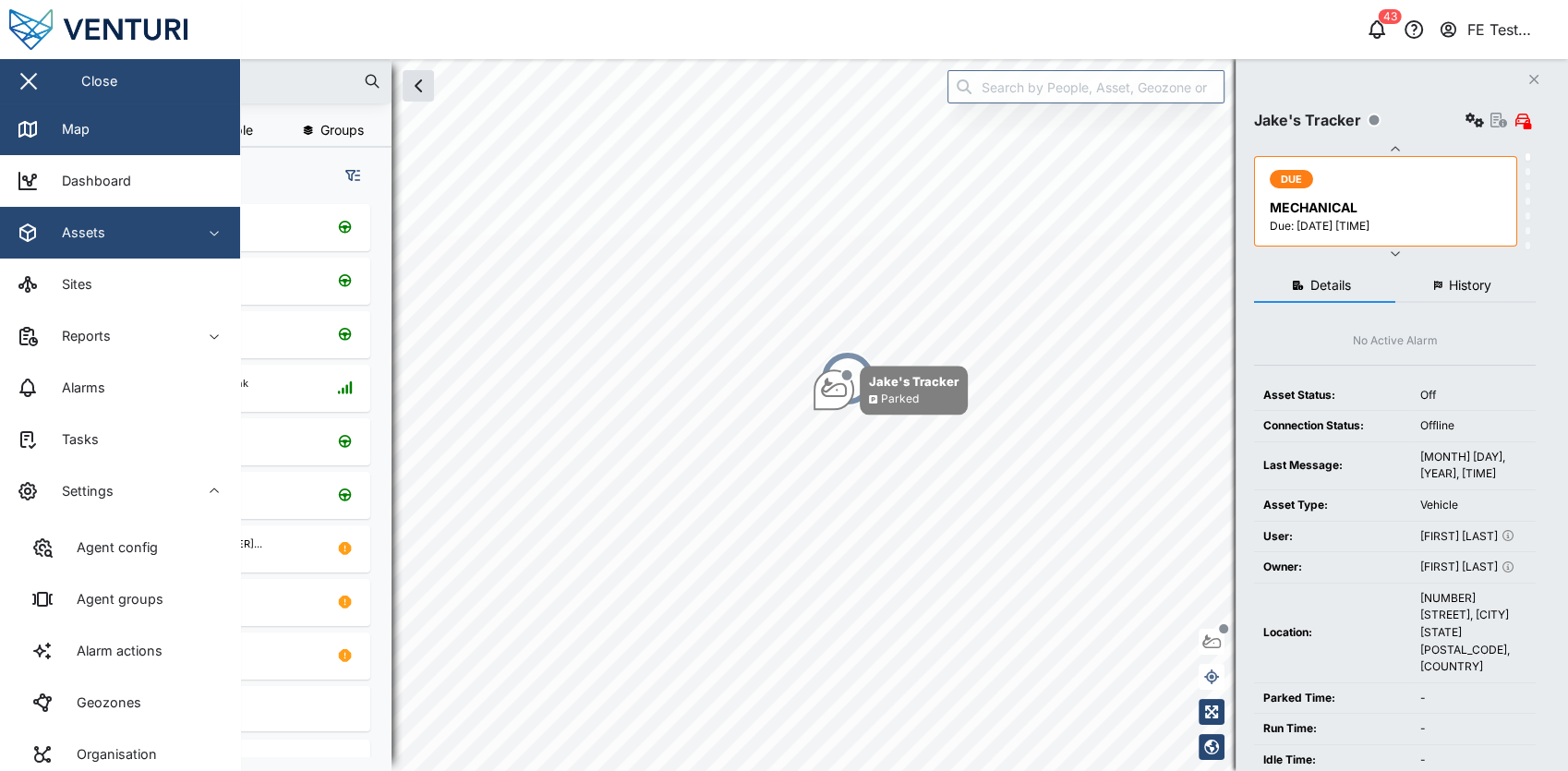 click on "Assets" at bounding box center [101, 233] 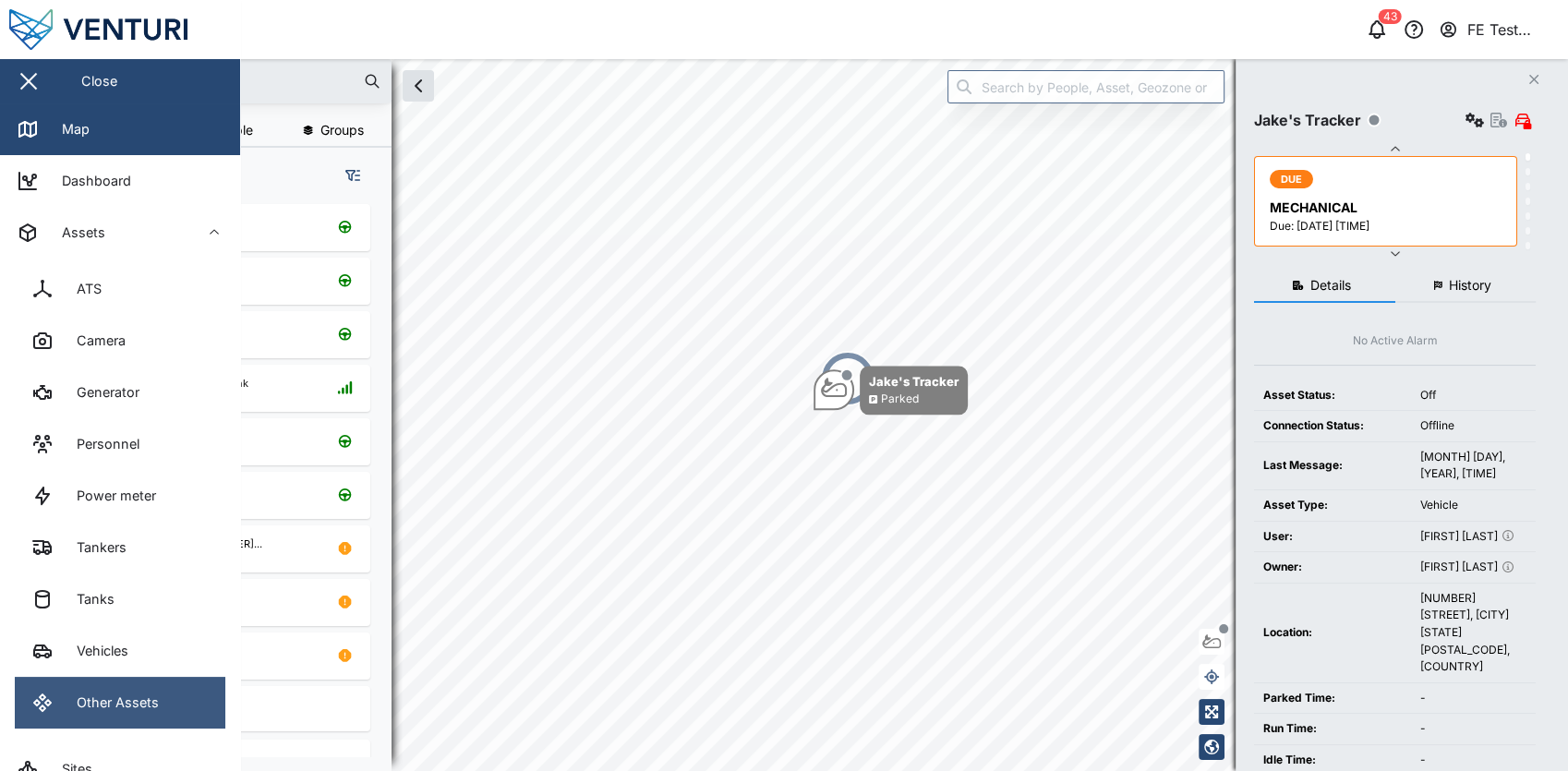 click on "Other Assets" at bounding box center (120, 703) 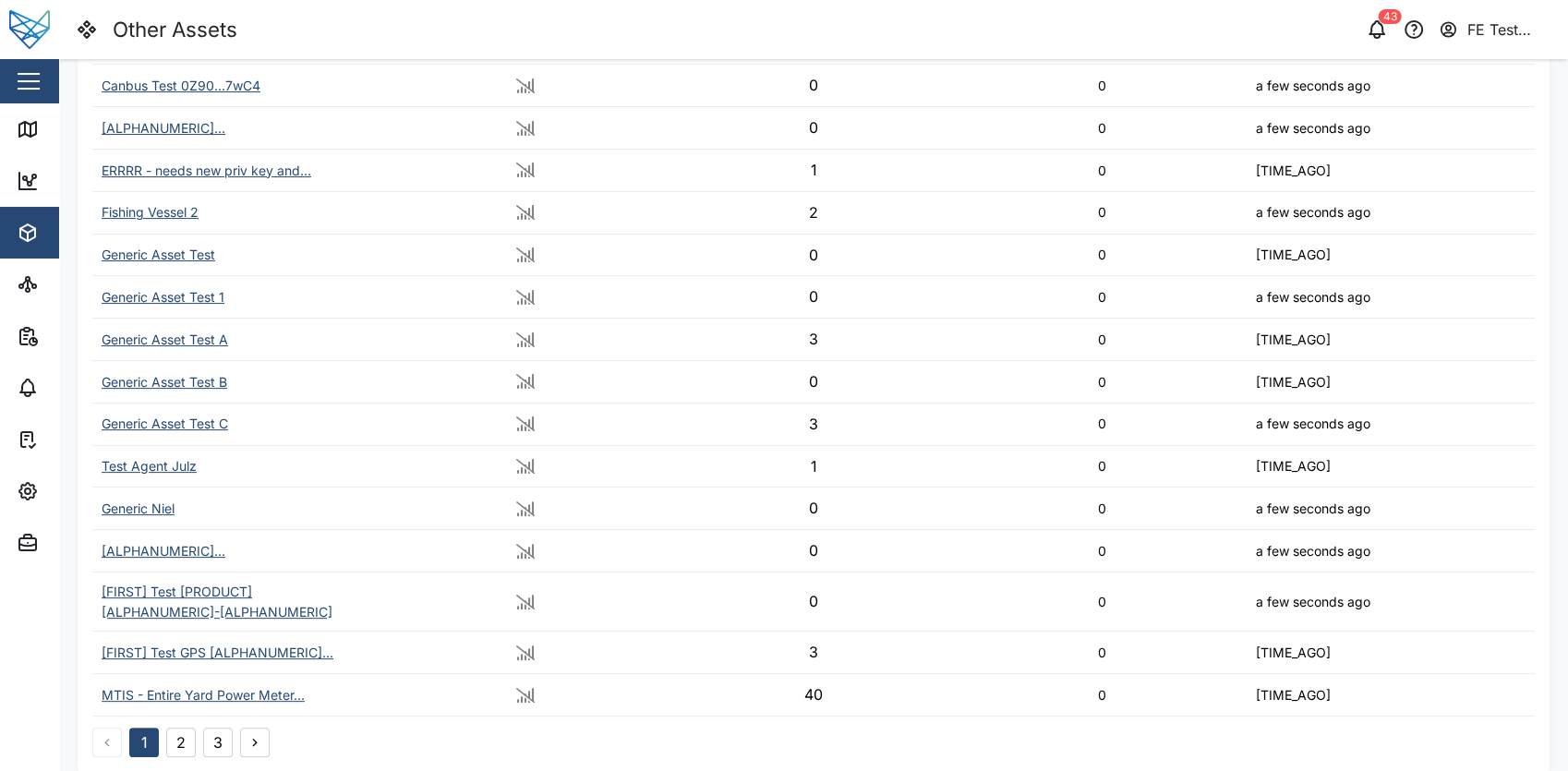 scroll, scrollTop: 0, scrollLeft: 0, axis: both 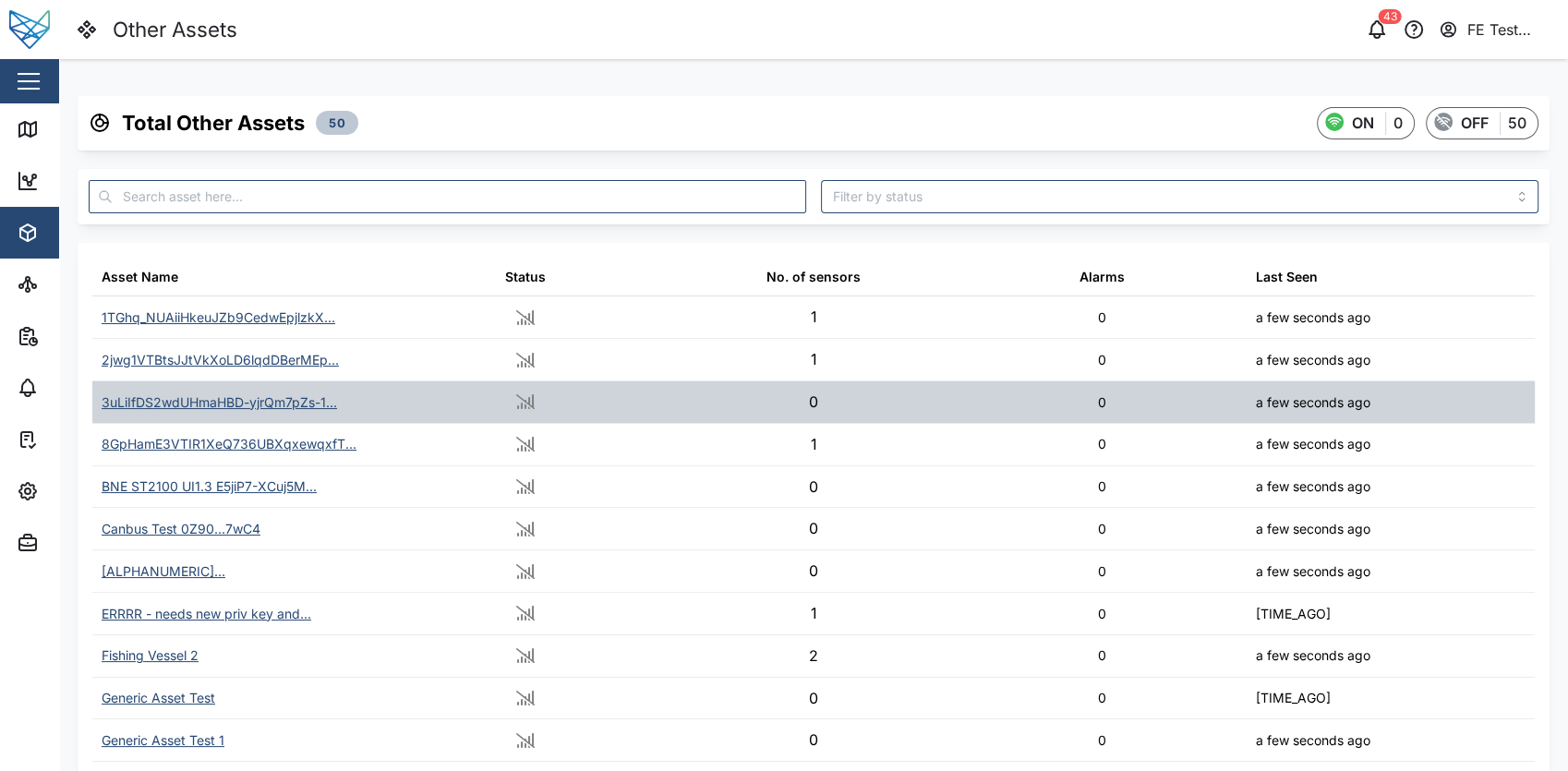 click on "0" at bounding box center [814, 402] 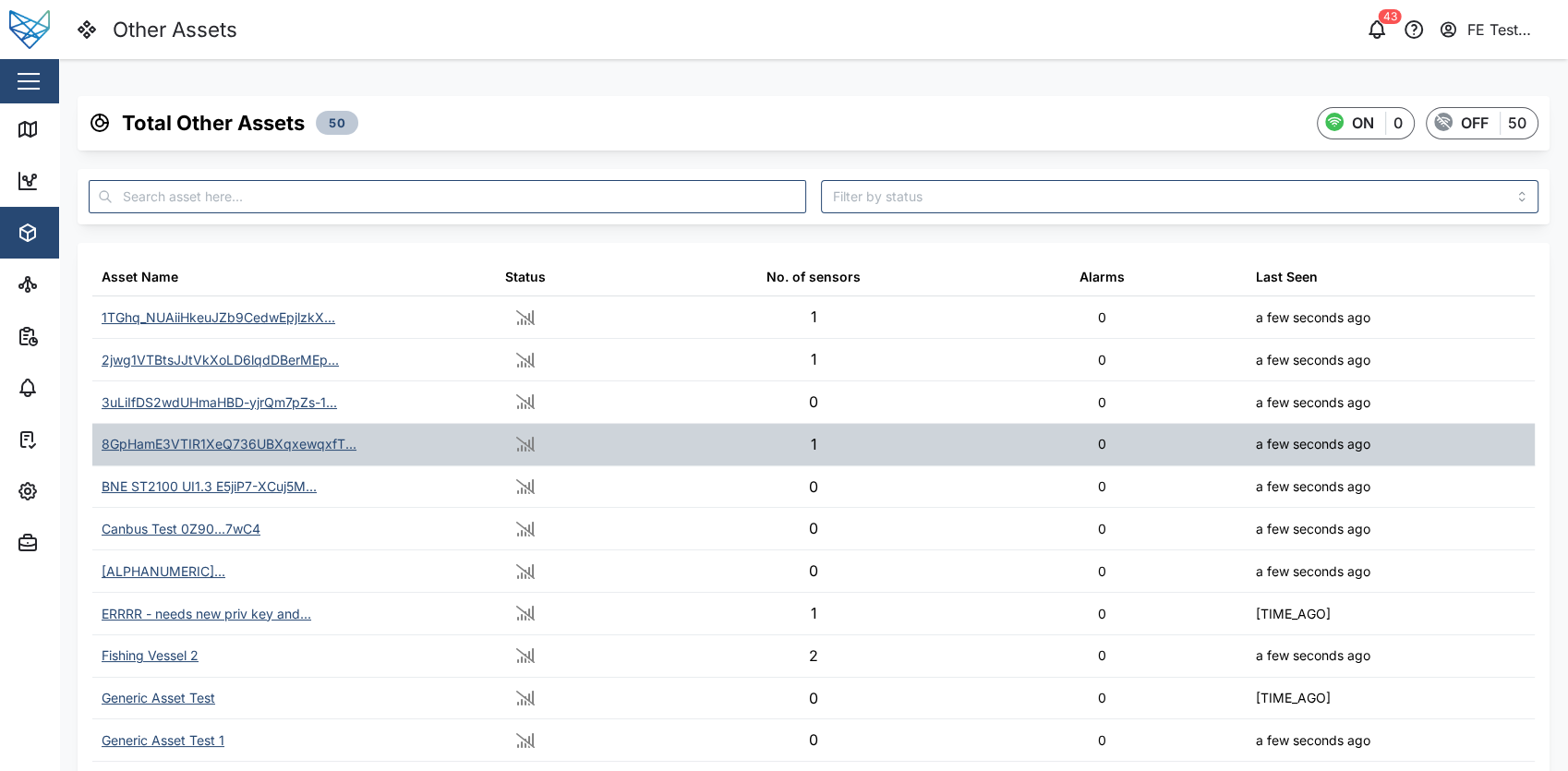 click on "1" at bounding box center [814, 444] 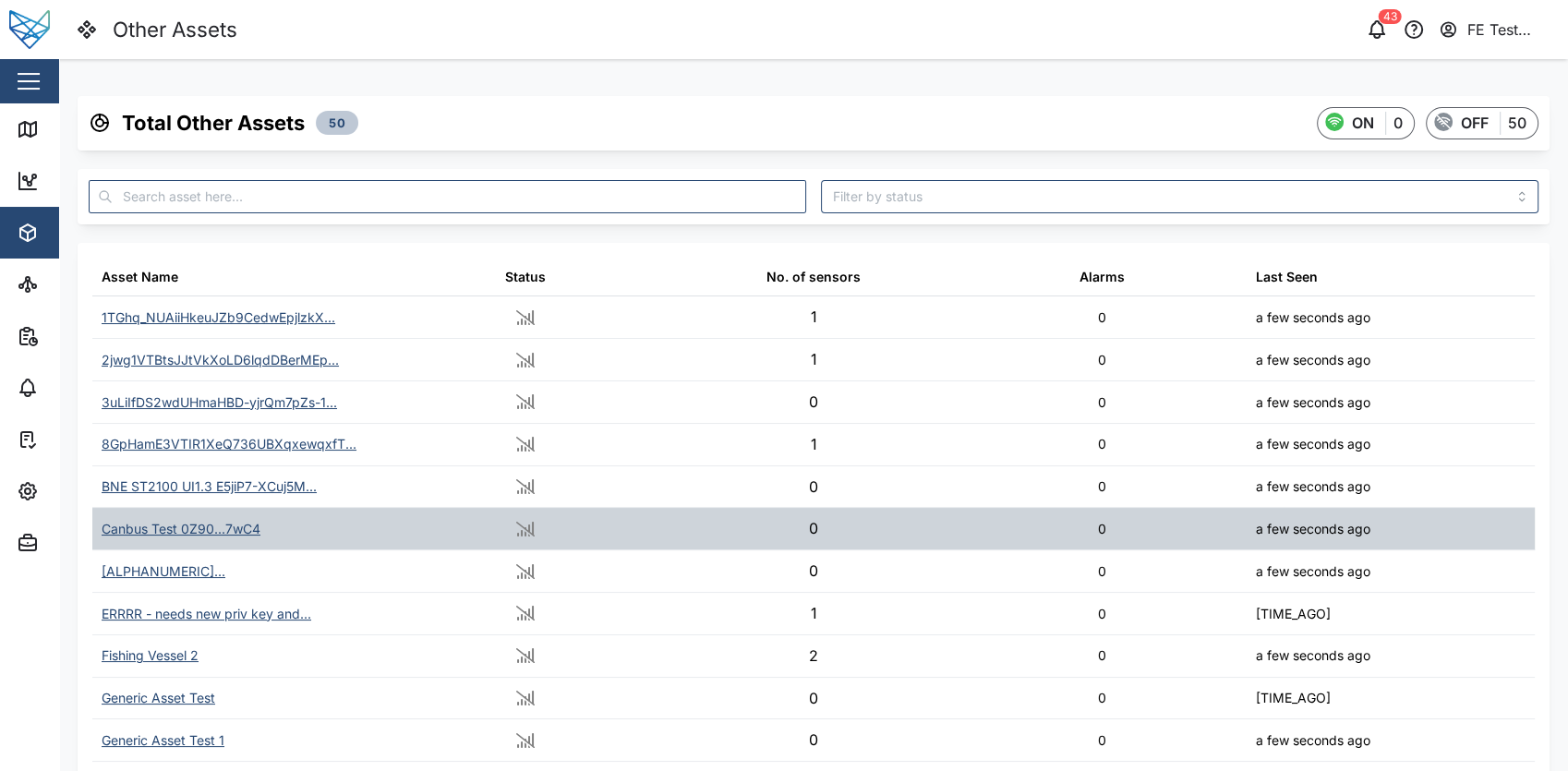 scroll, scrollTop: 443, scrollLeft: 0, axis: vertical 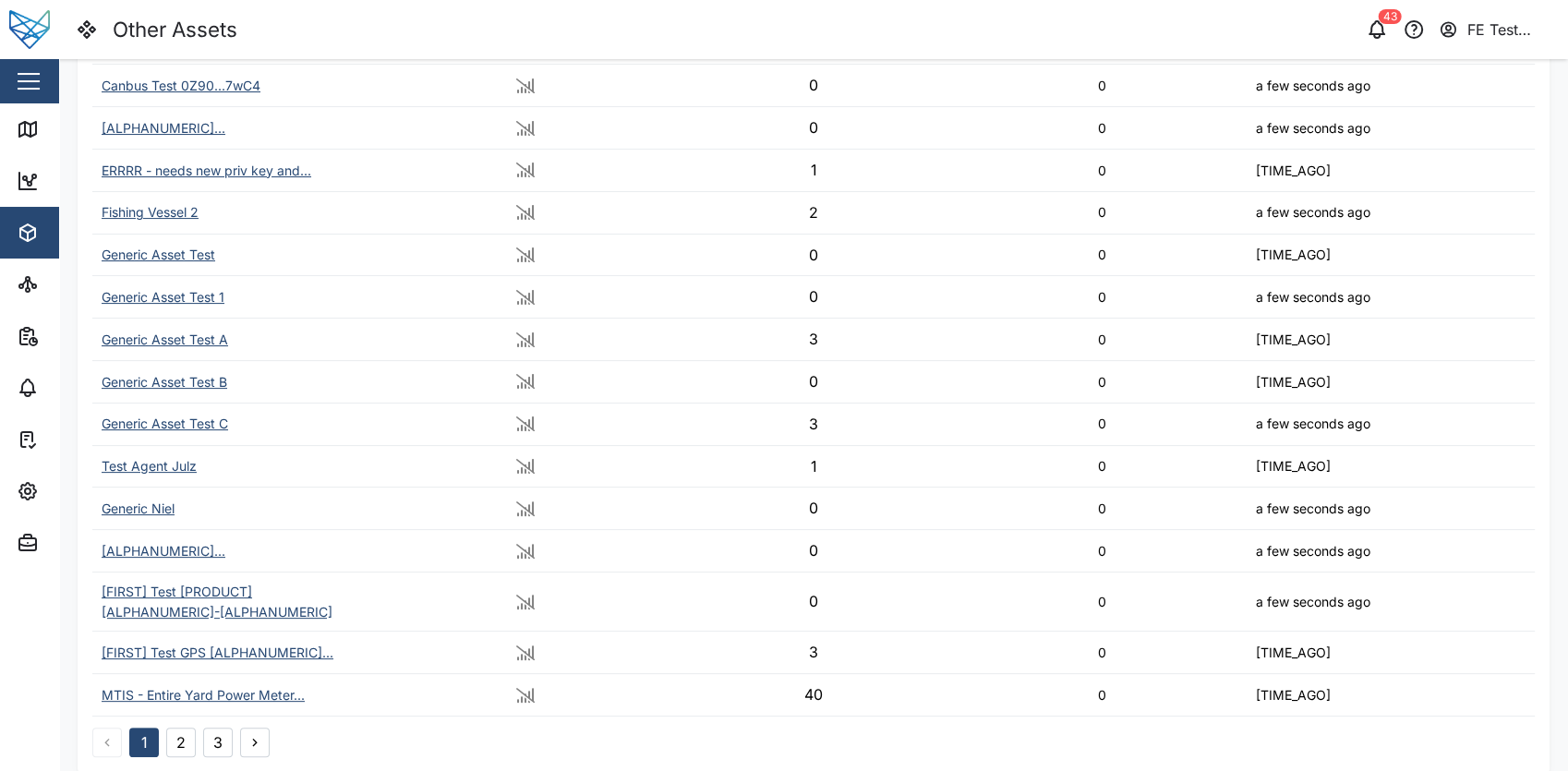 click on "2" at bounding box center (181, 742) 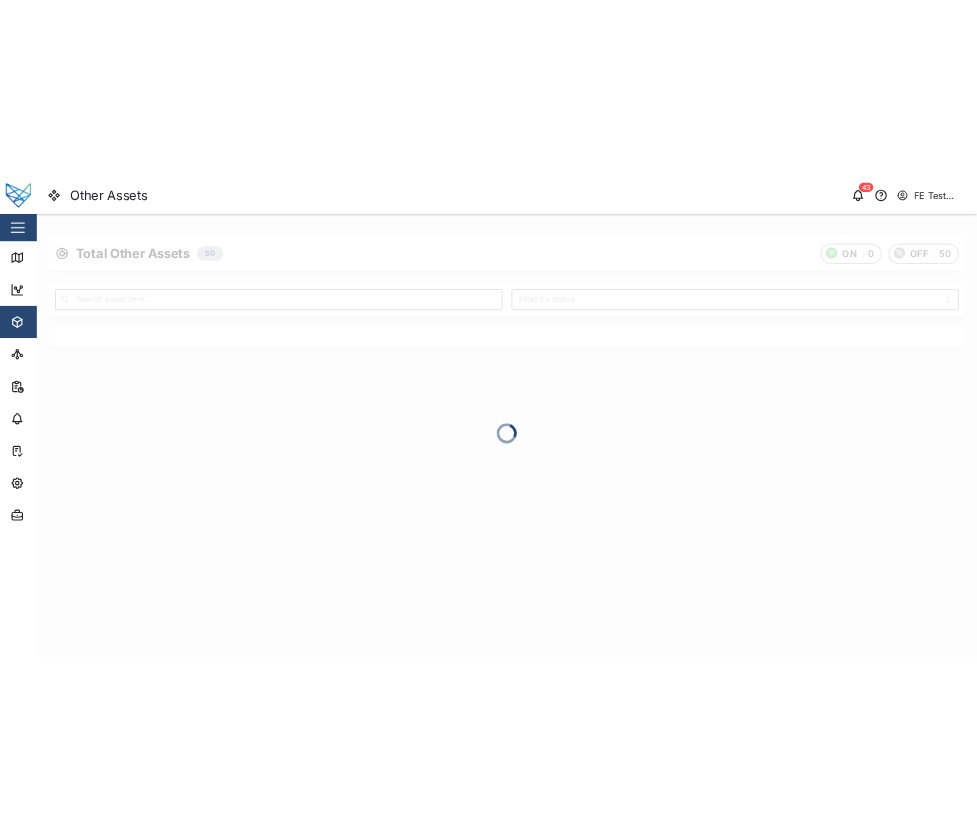 scroll, scrollTop: 0, scrollLeft: 0, axis: both 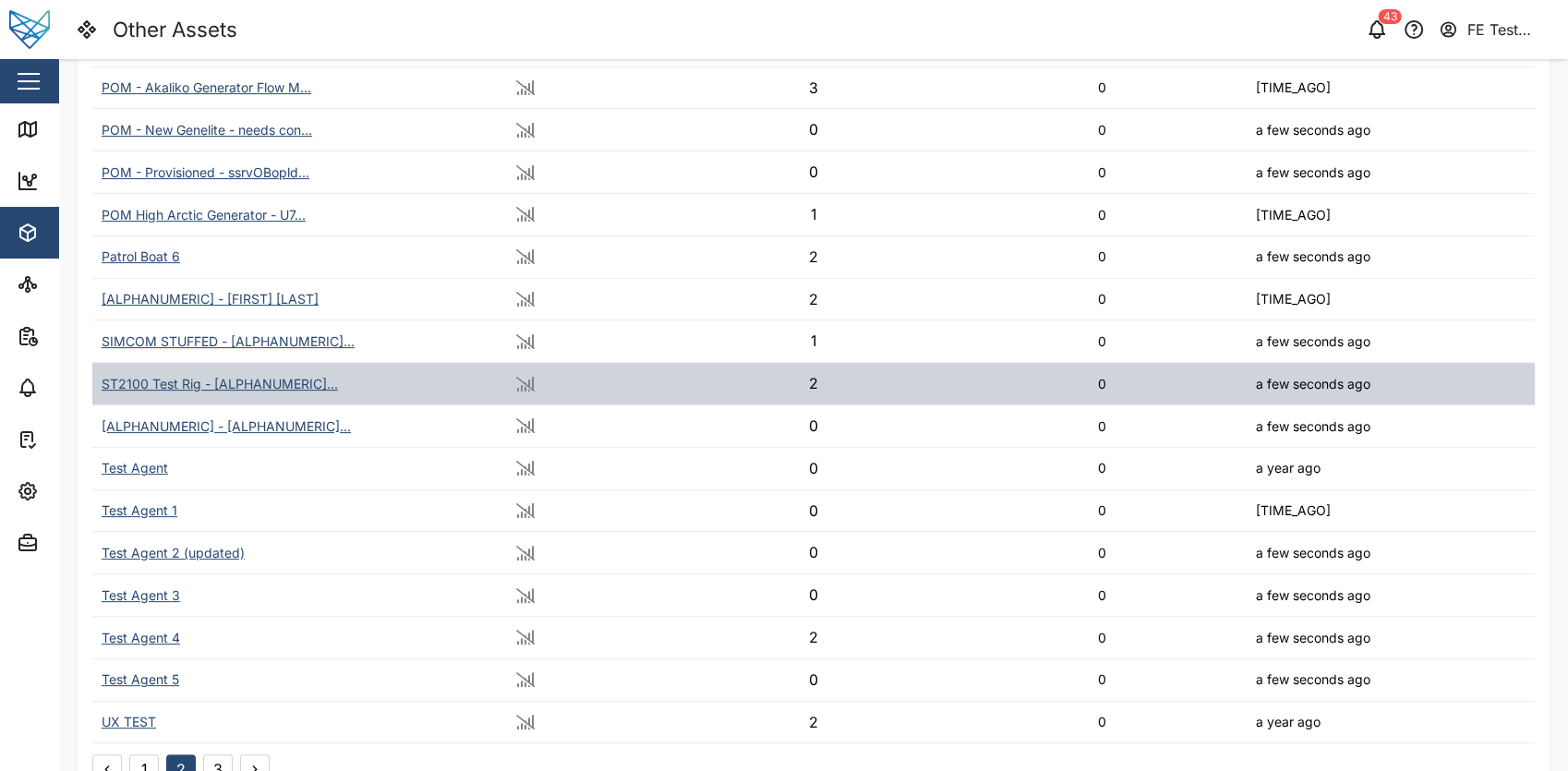 click on "2" at bounding box center [814, 383] 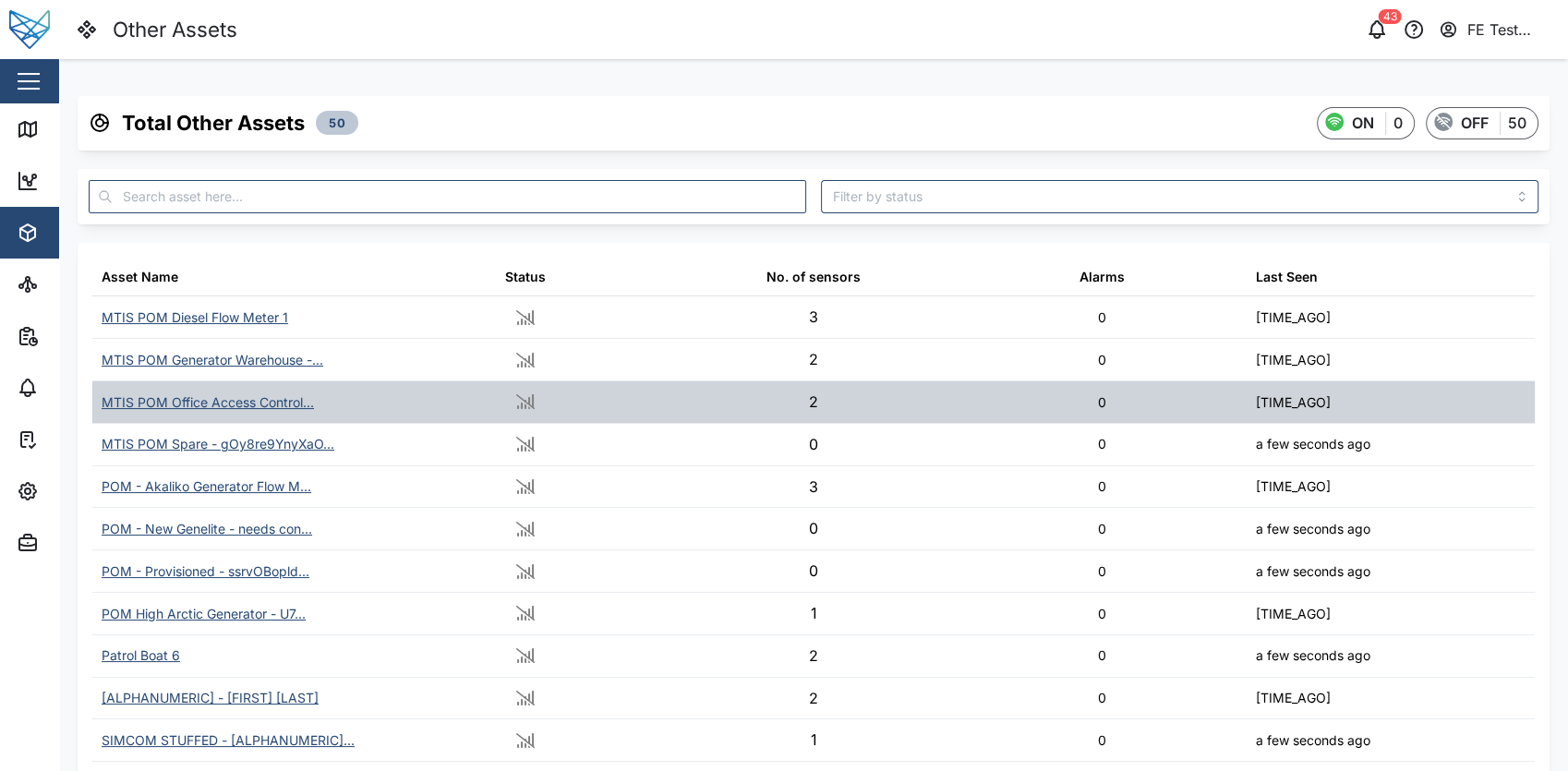 scroll, scrollTop: 90, scrollLeft: 0, axis: vertical 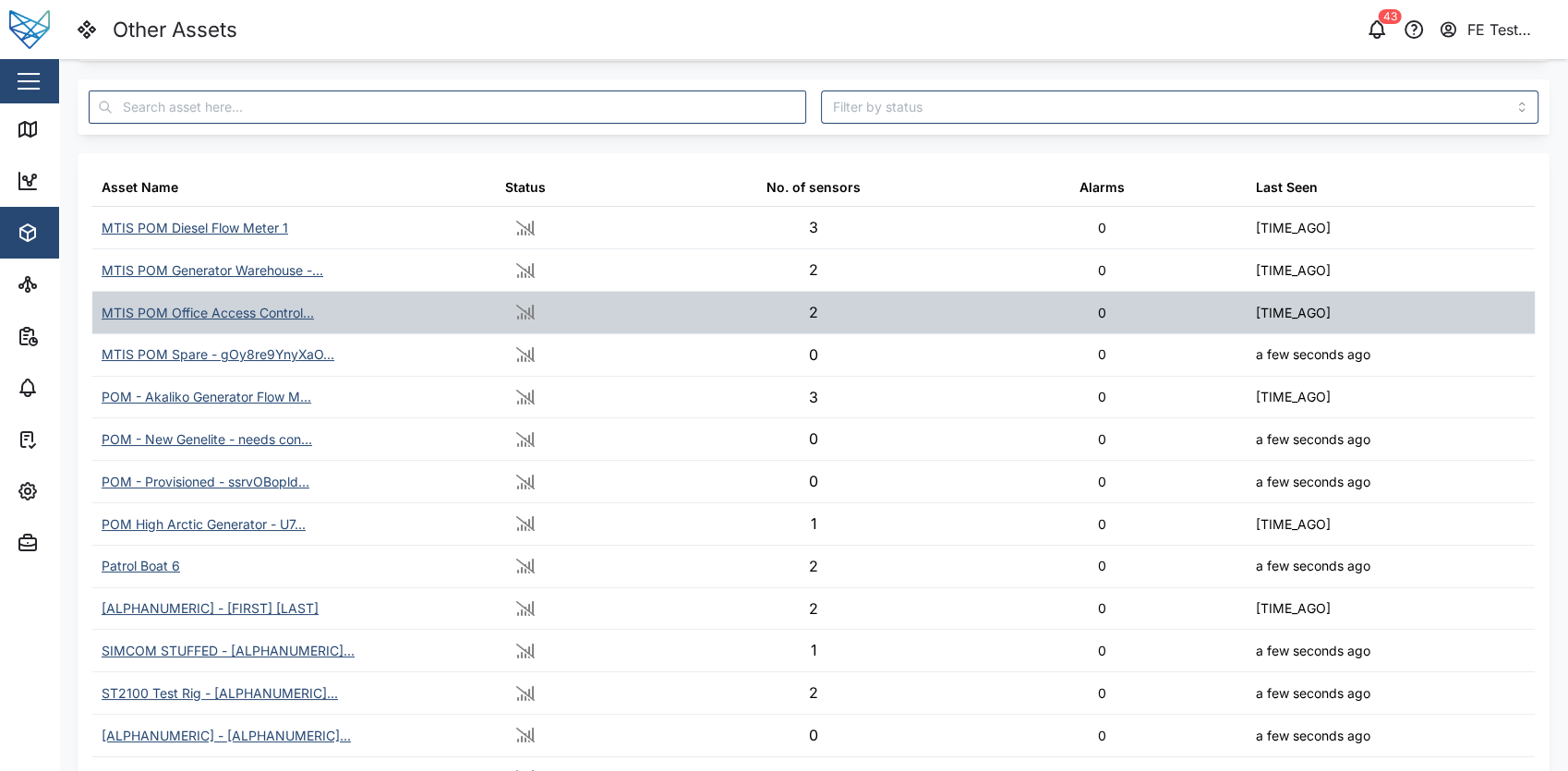 click on "0" at bounding box center [1102, 397] 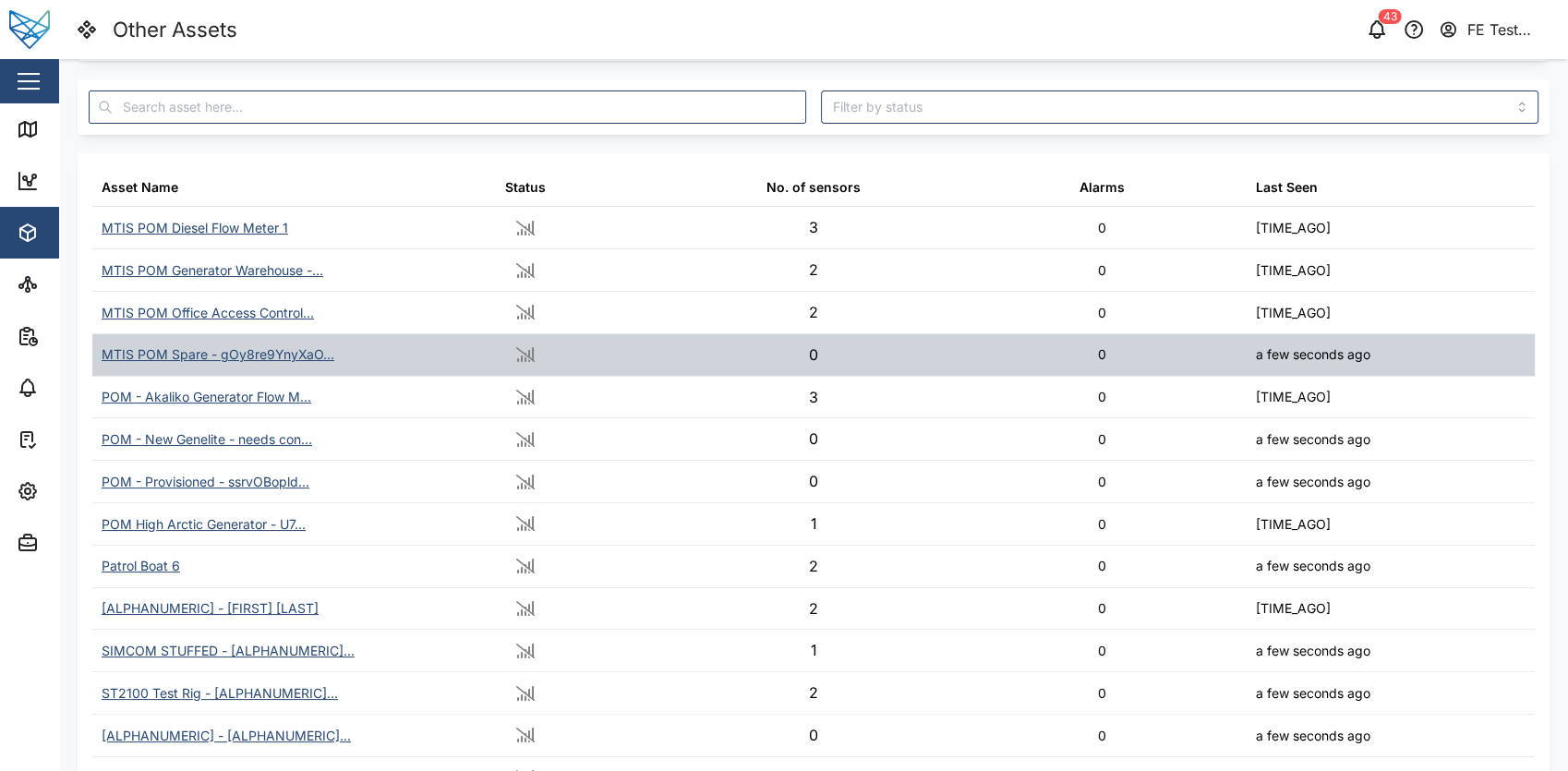 click on "0" at bounding box center (814, 355) 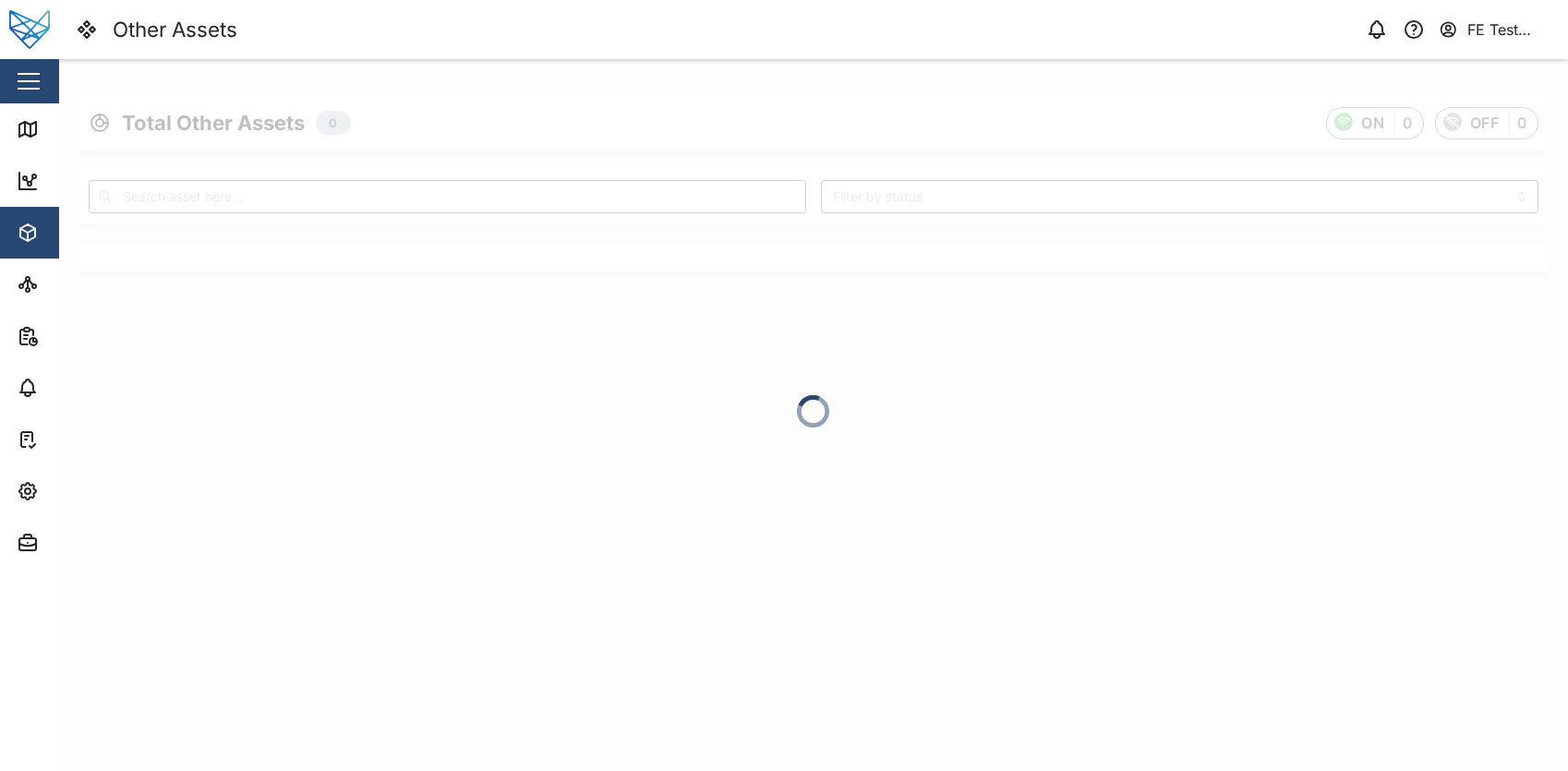 scroll, scrollTop: 0, scrollLeft: 0, axis: both 